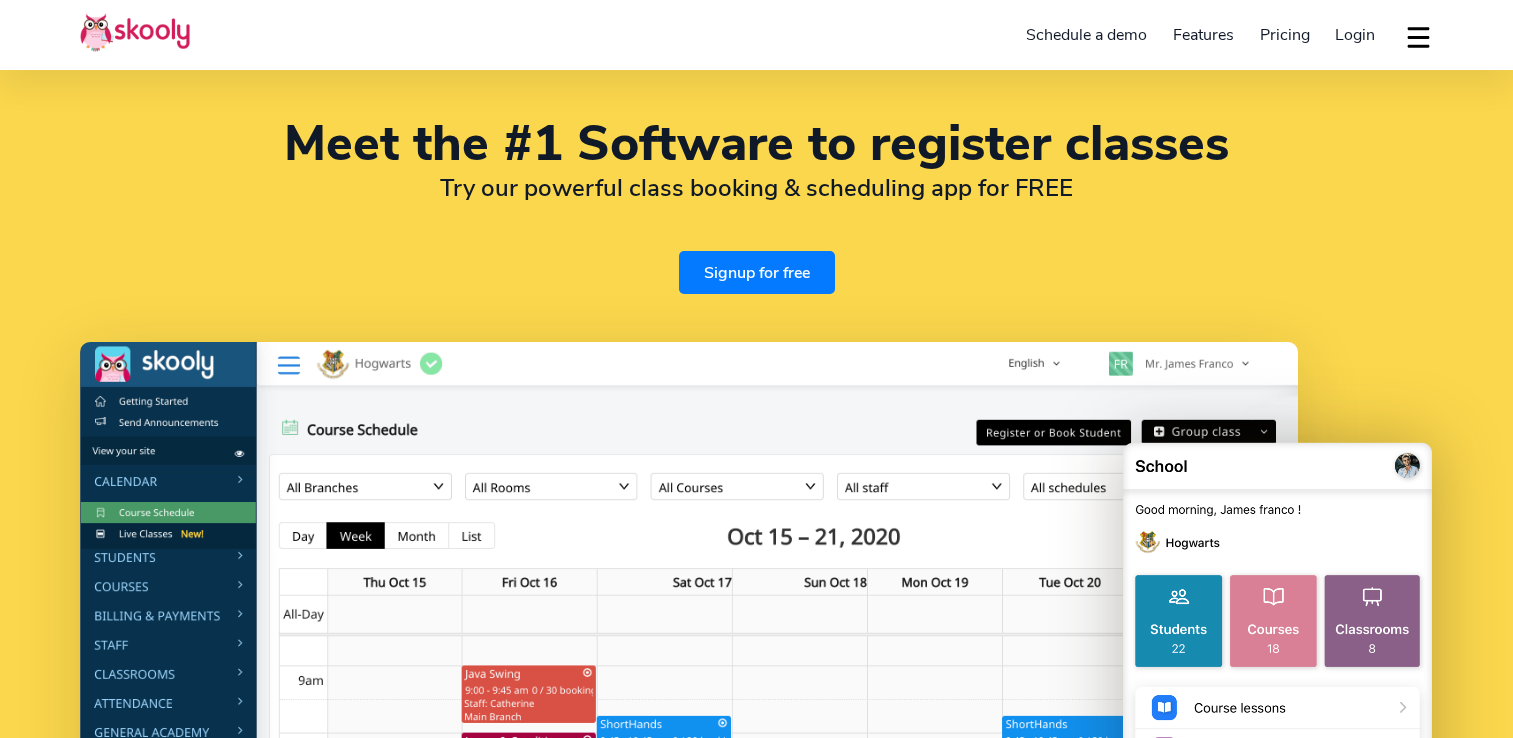 select on "en" 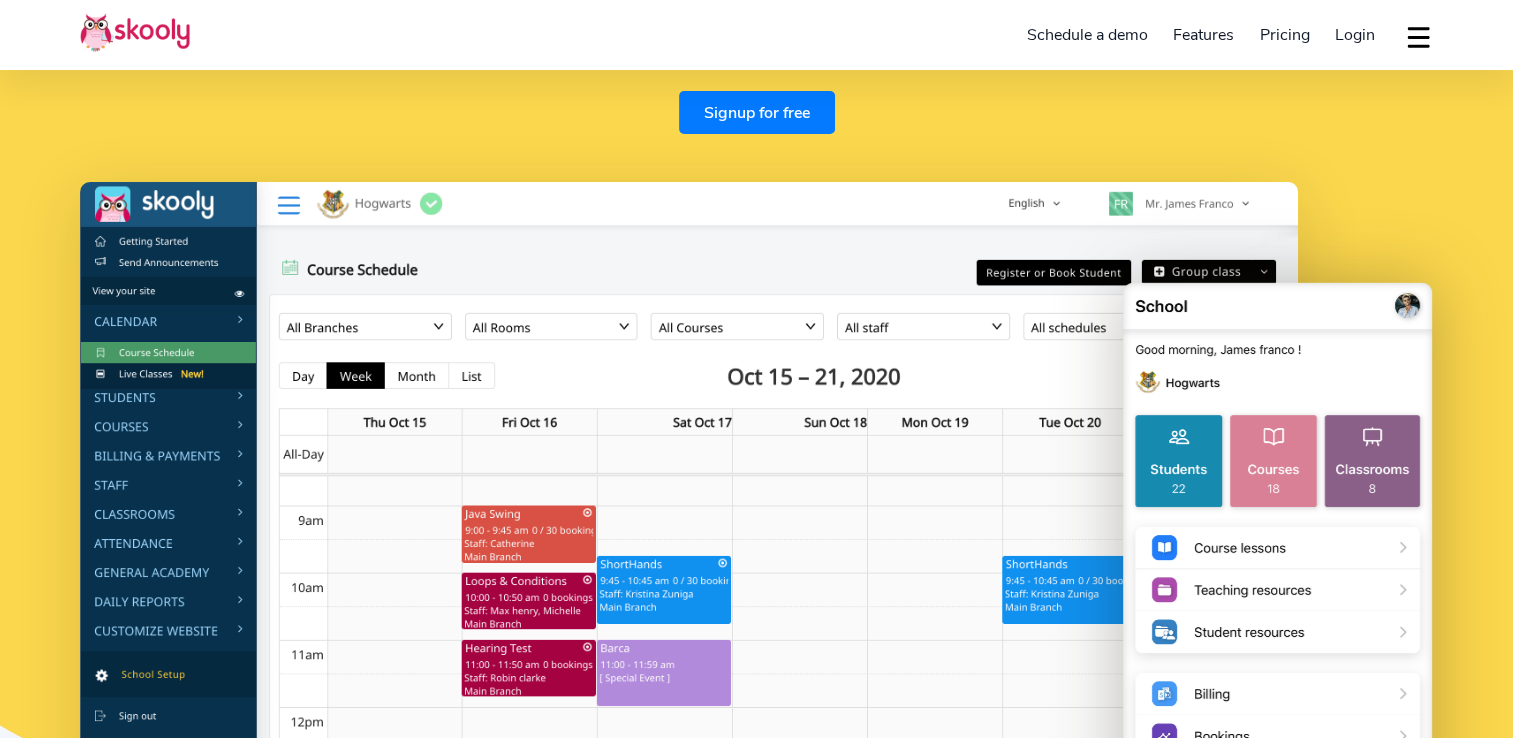 scroll, scrollTop: 0, scrollLeft: 0, axis: both 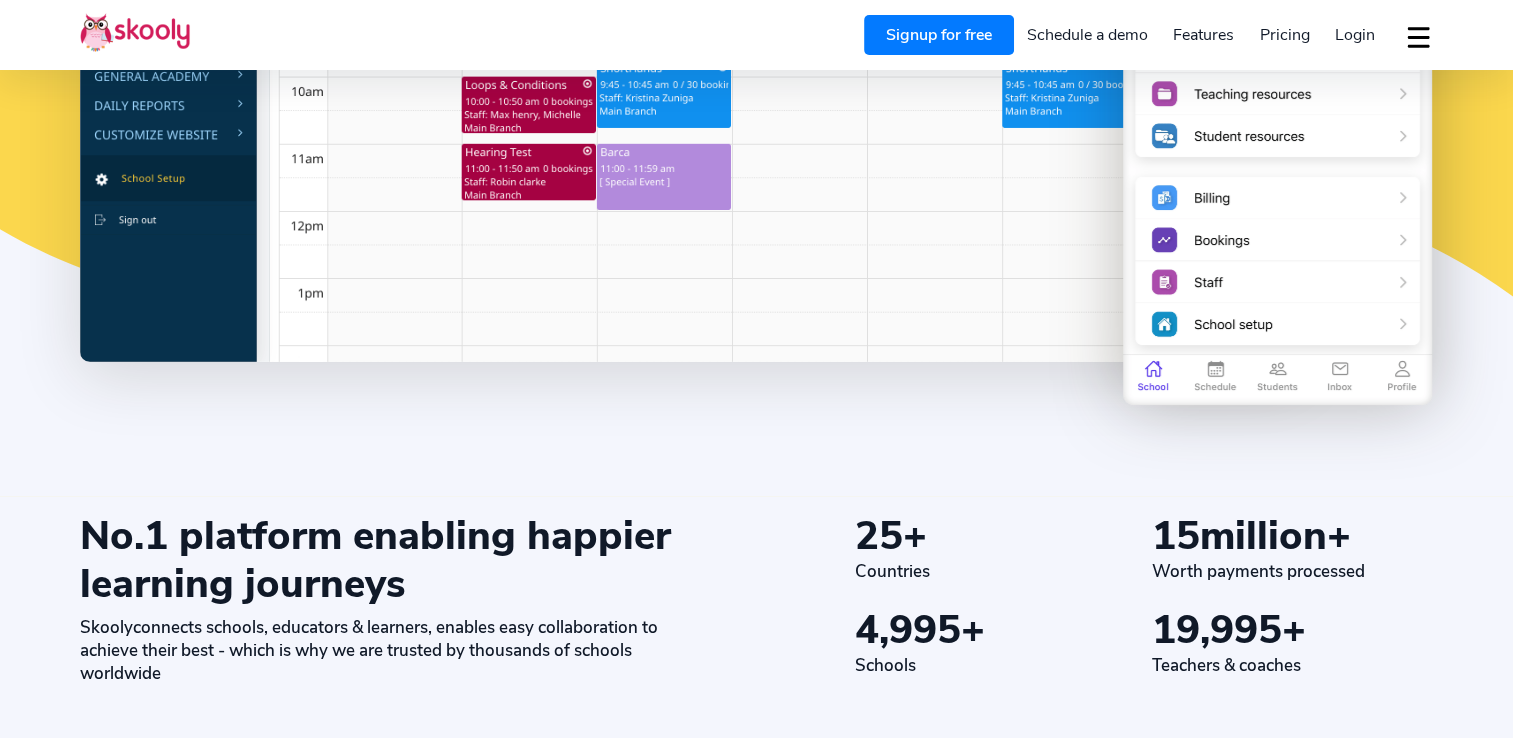 click on "Signup for free" at bounding box center [939, 35] 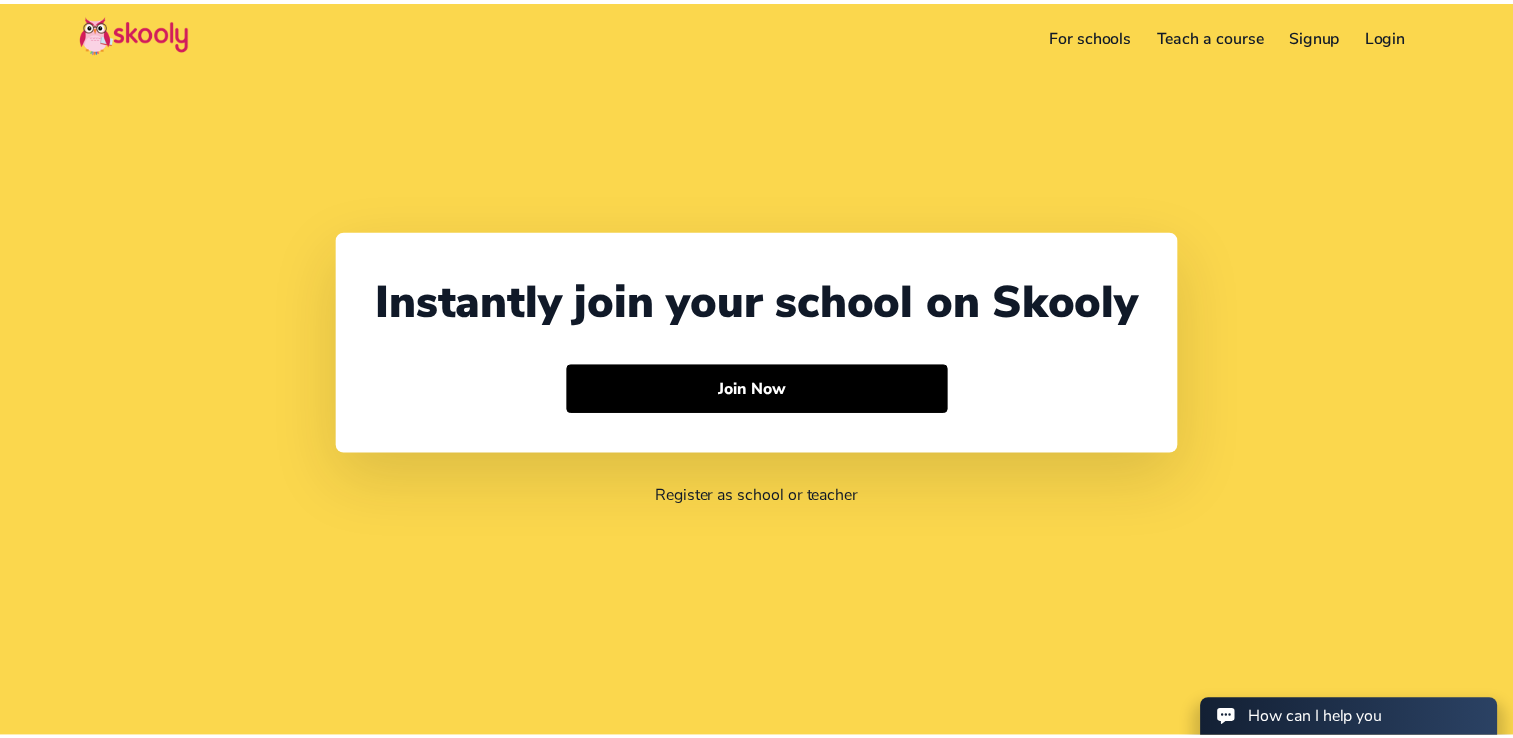 scroll, scrollTop: 0, scrollLeft: 0, axis: both 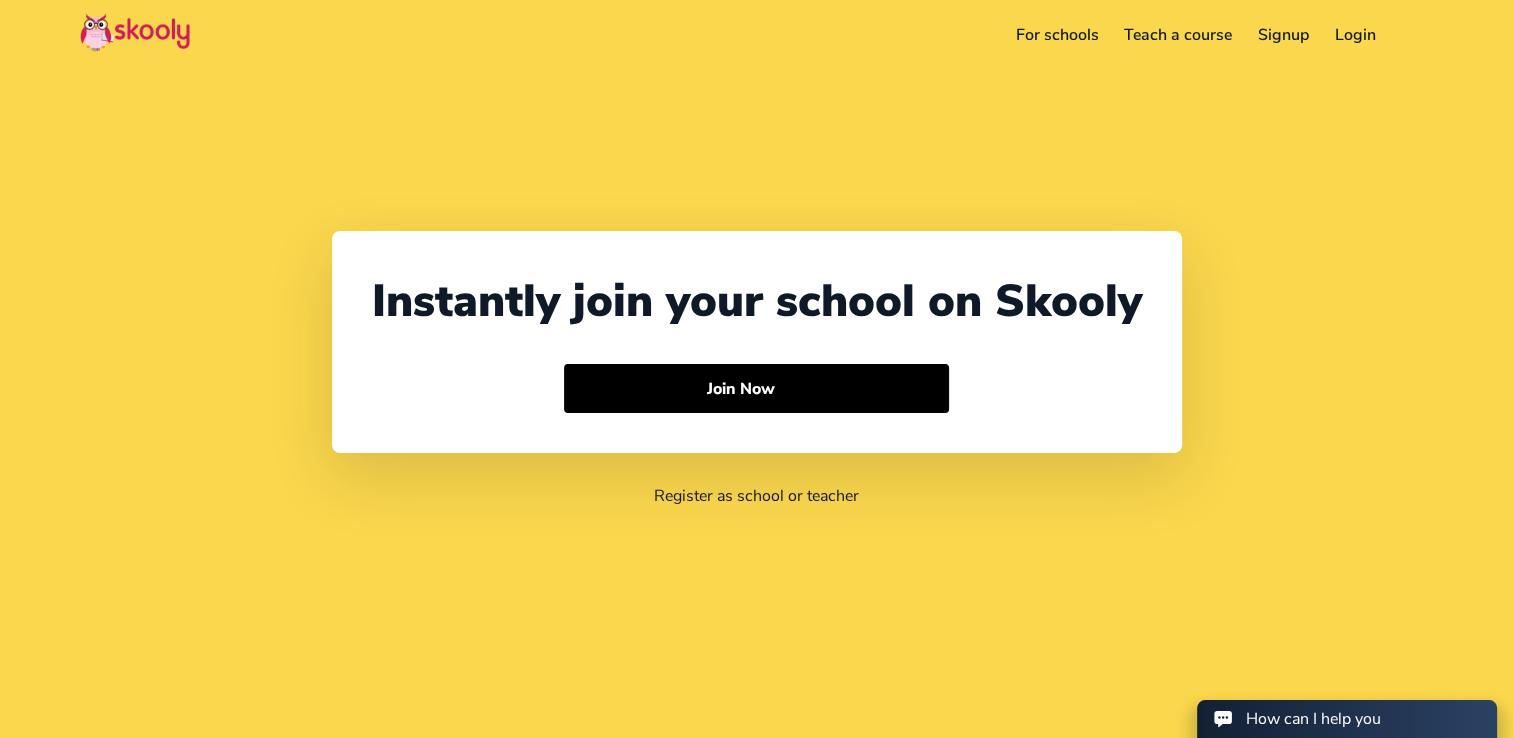 select on "44" 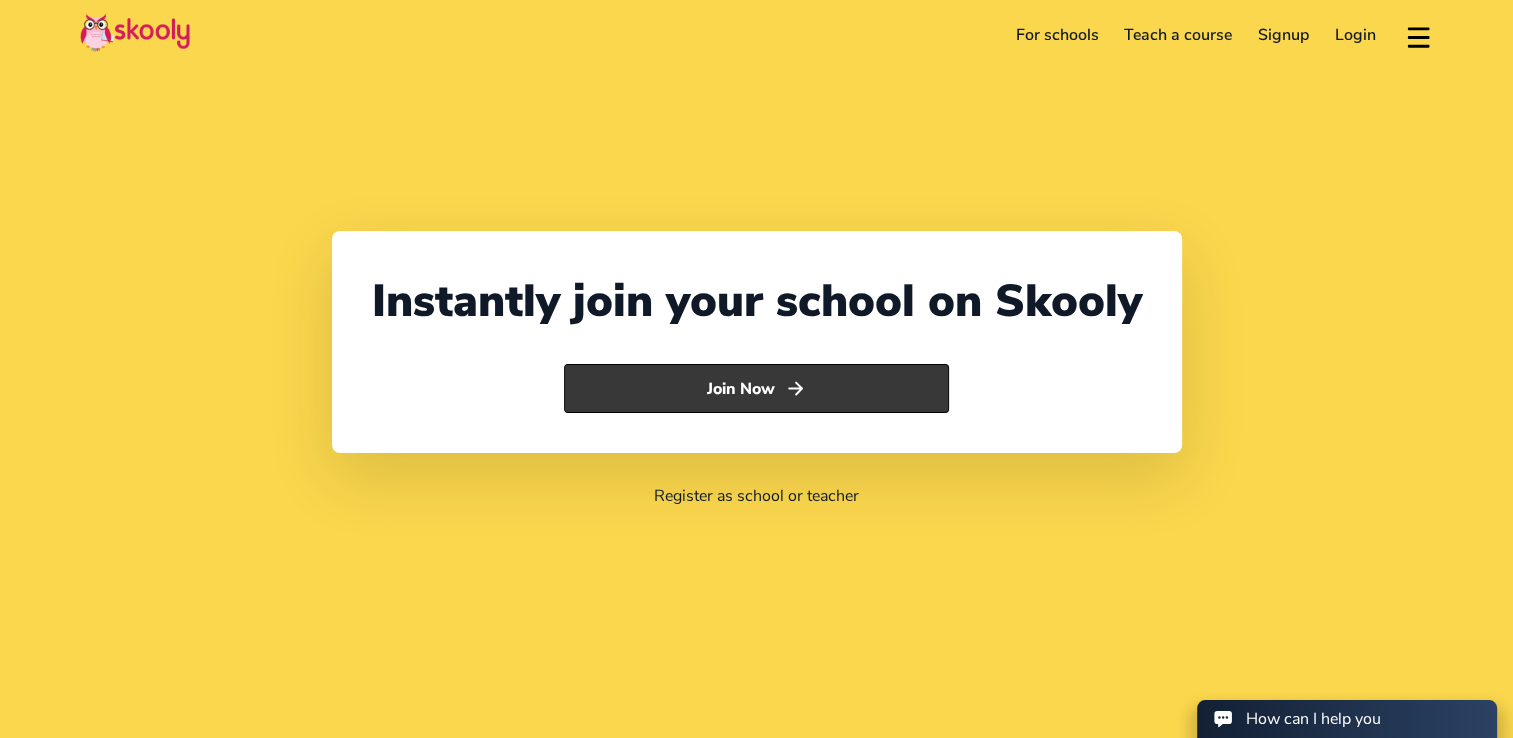 click on "Join Now" 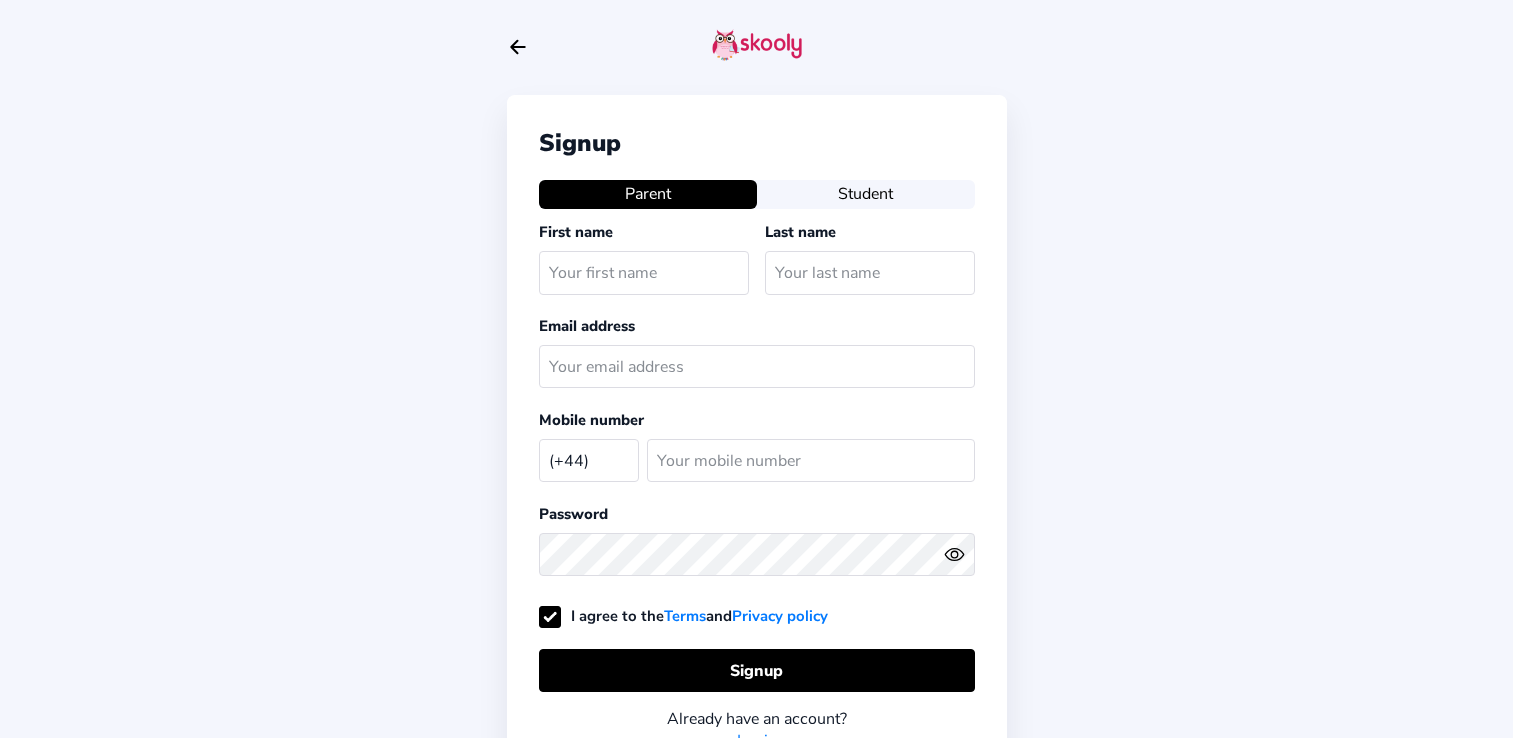 select on "GB" 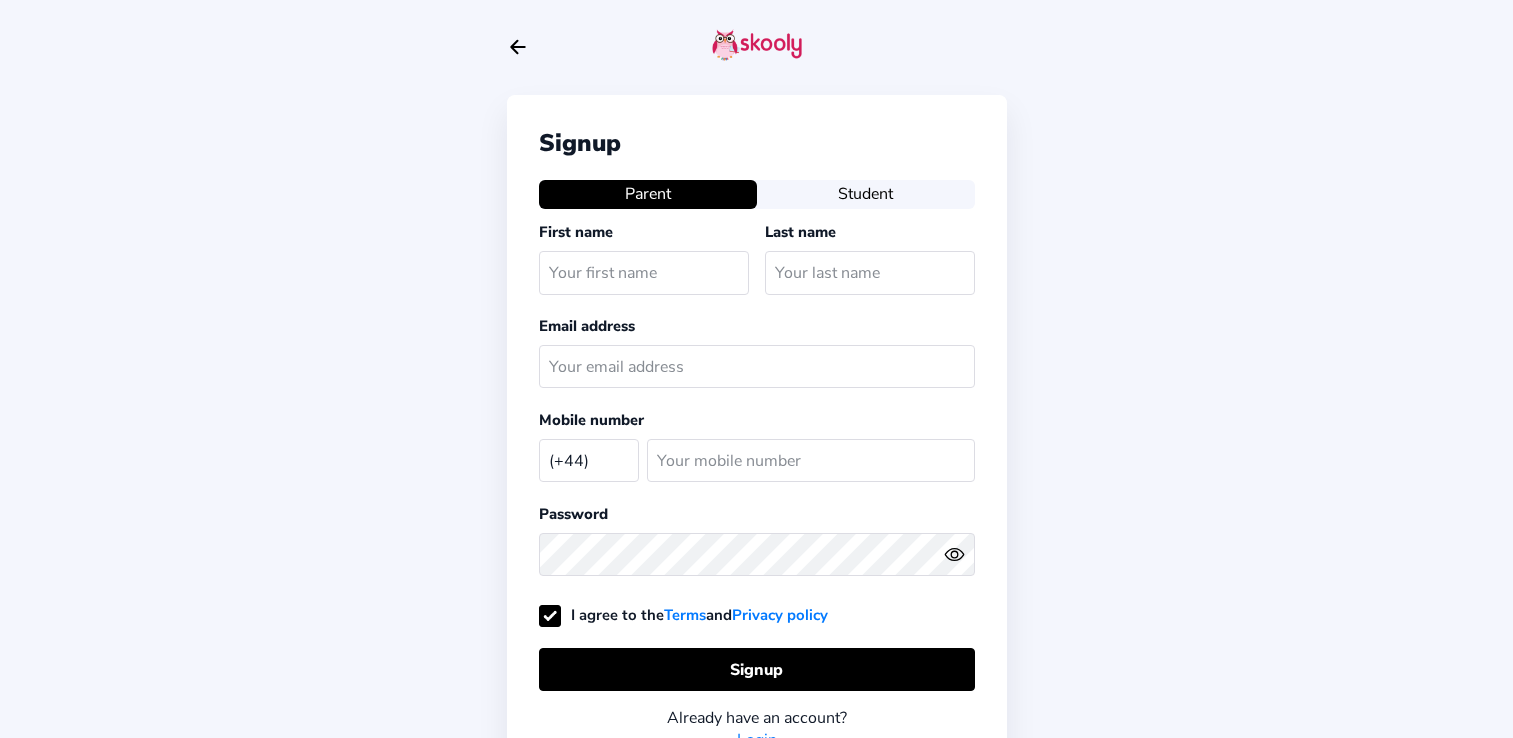 scroll, scrollTop: 0, scrollLeft: 0, axis: both 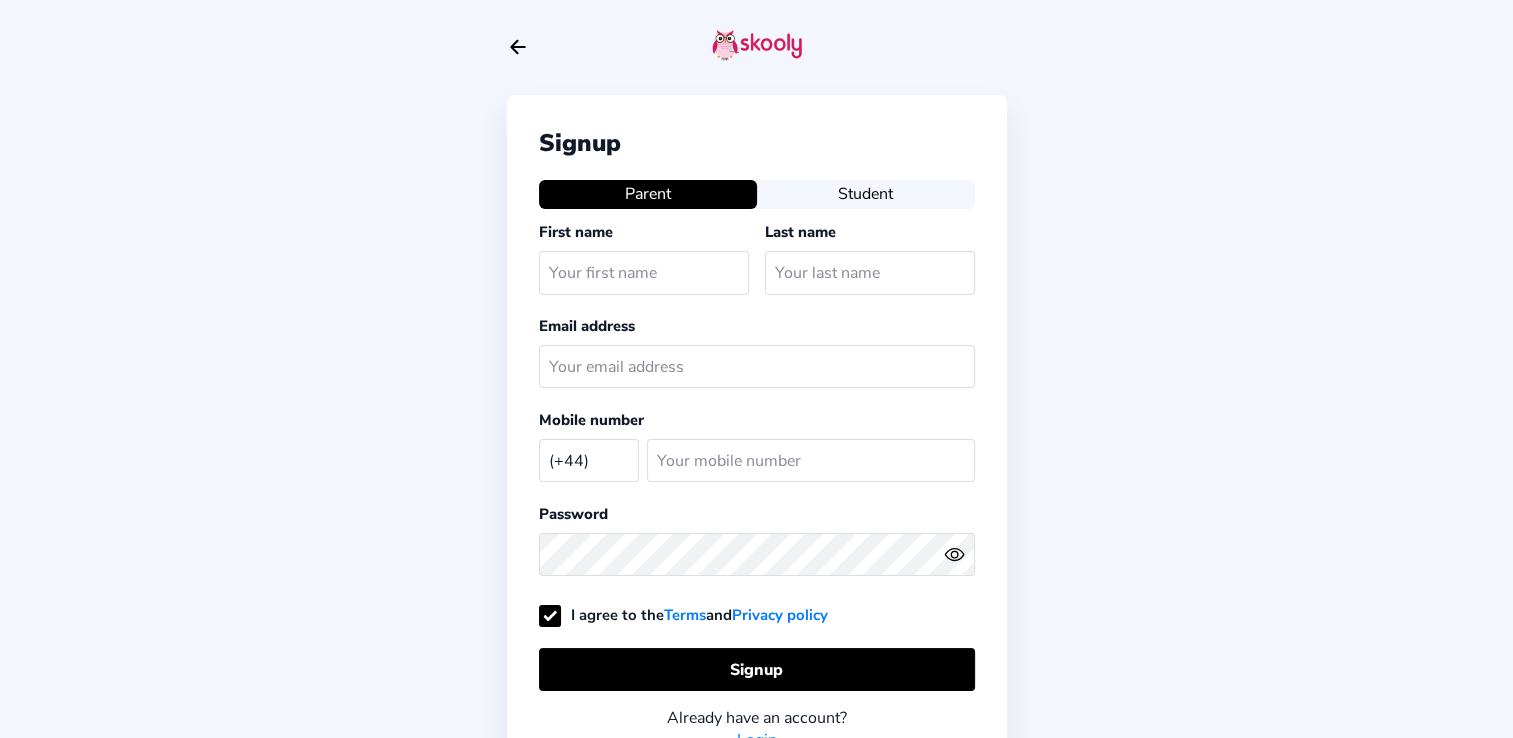 click 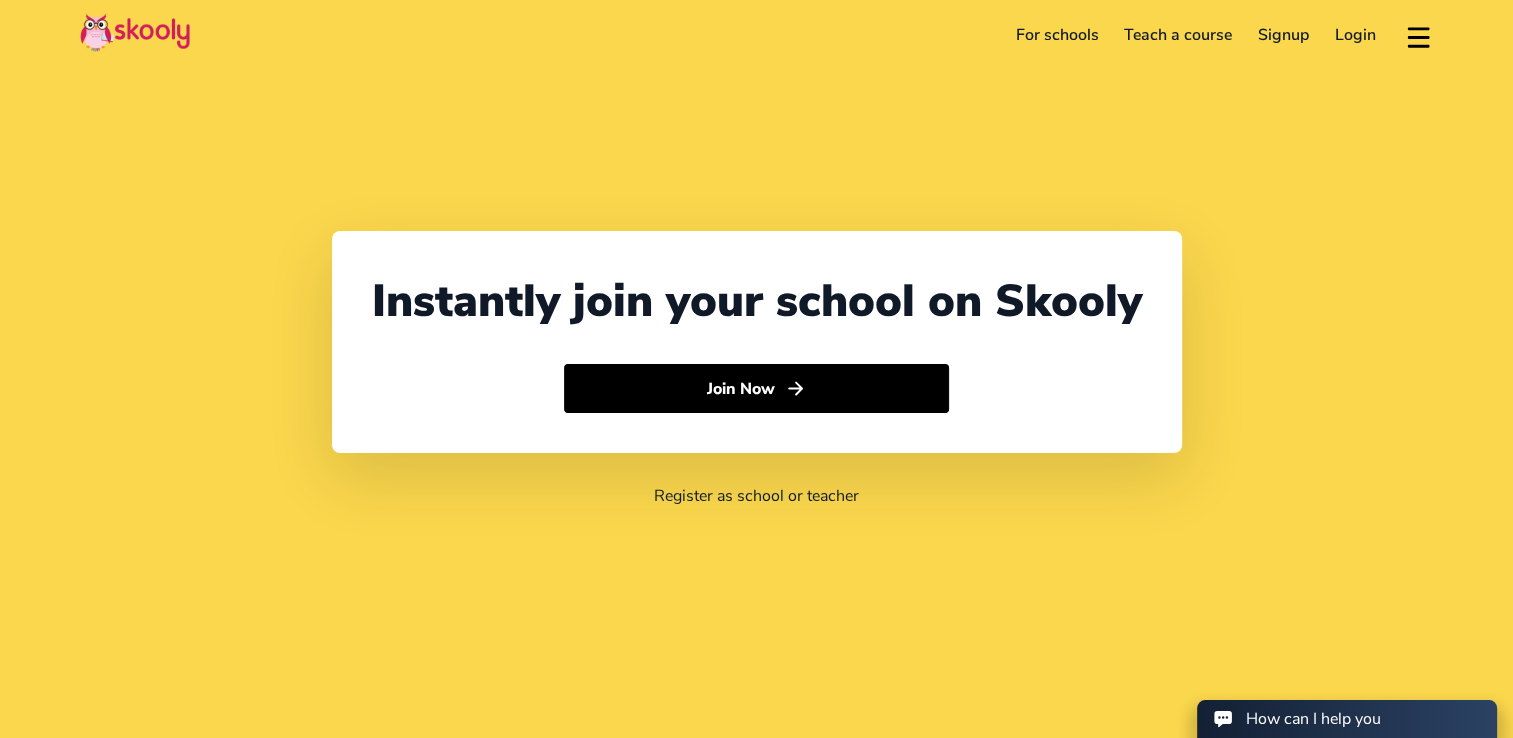 select on "44" 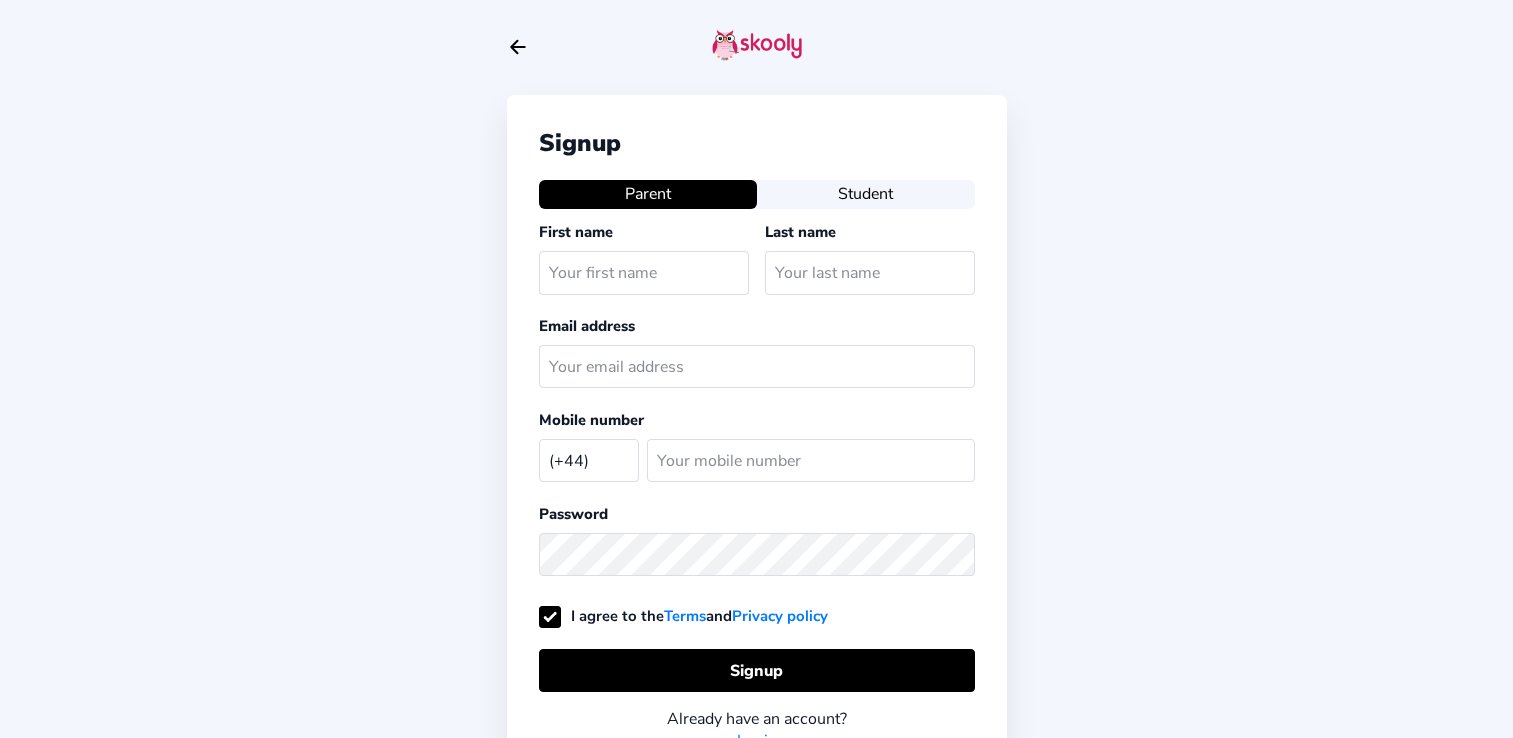 select on "GB" 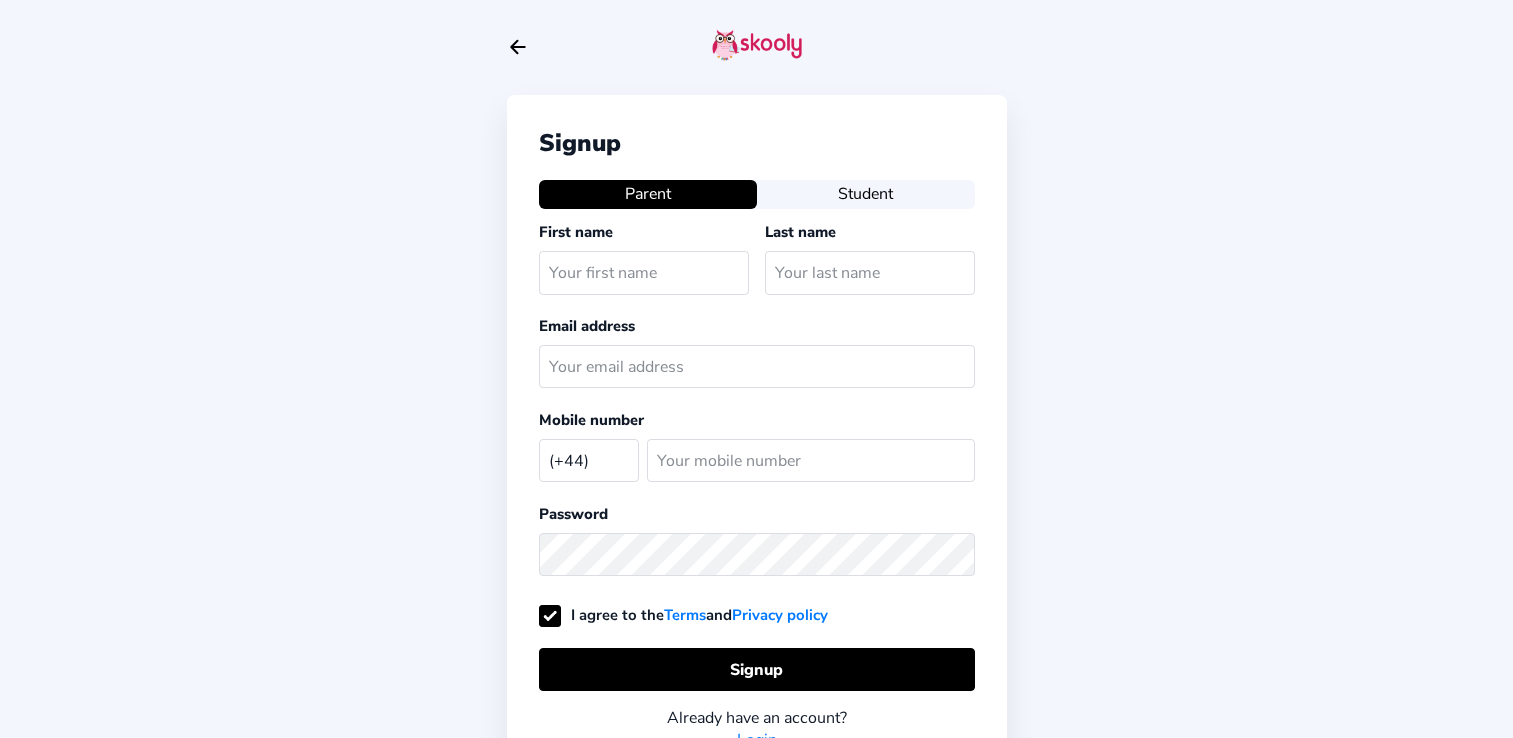 scroll, scrollTop: 0, scrollLeft: 0, axis: both 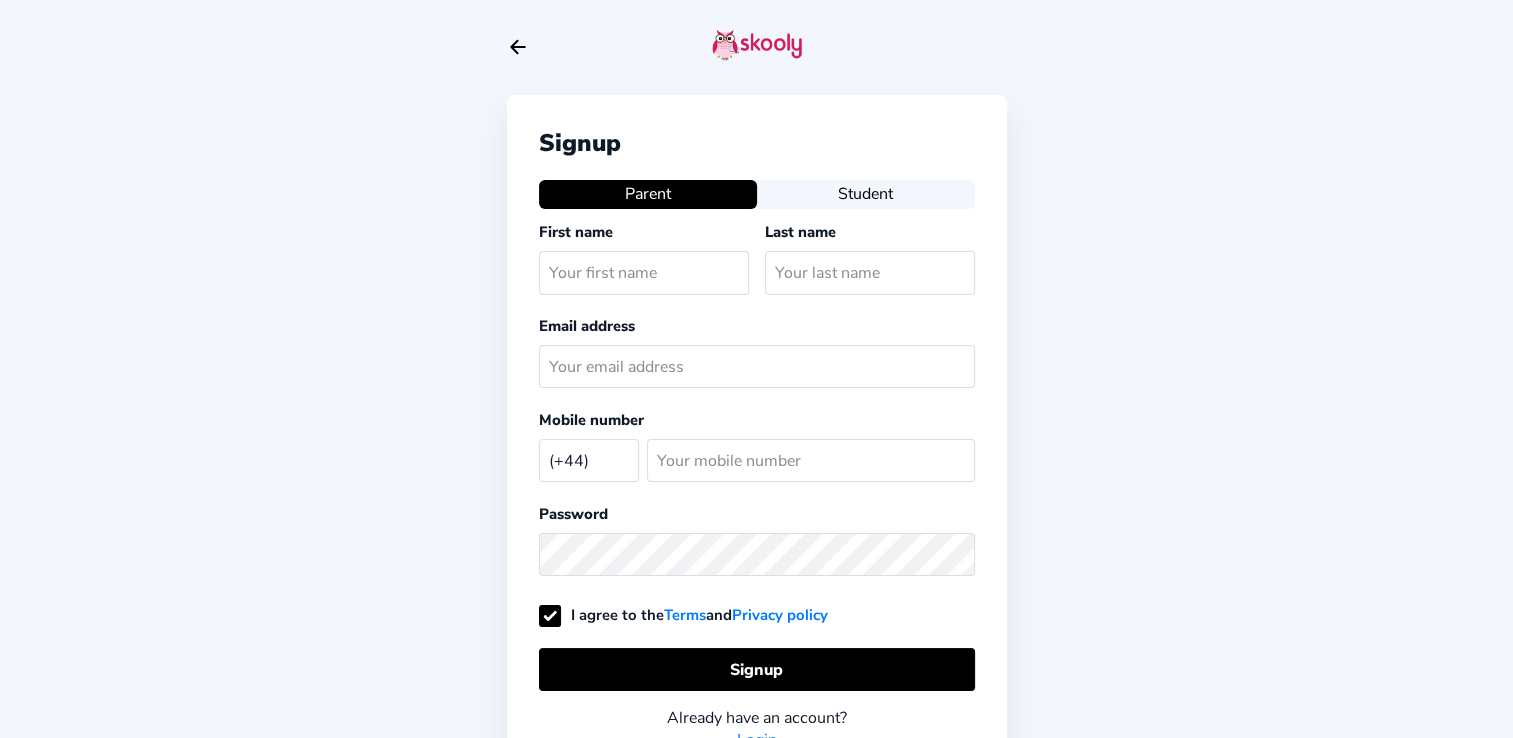 click on "Student" 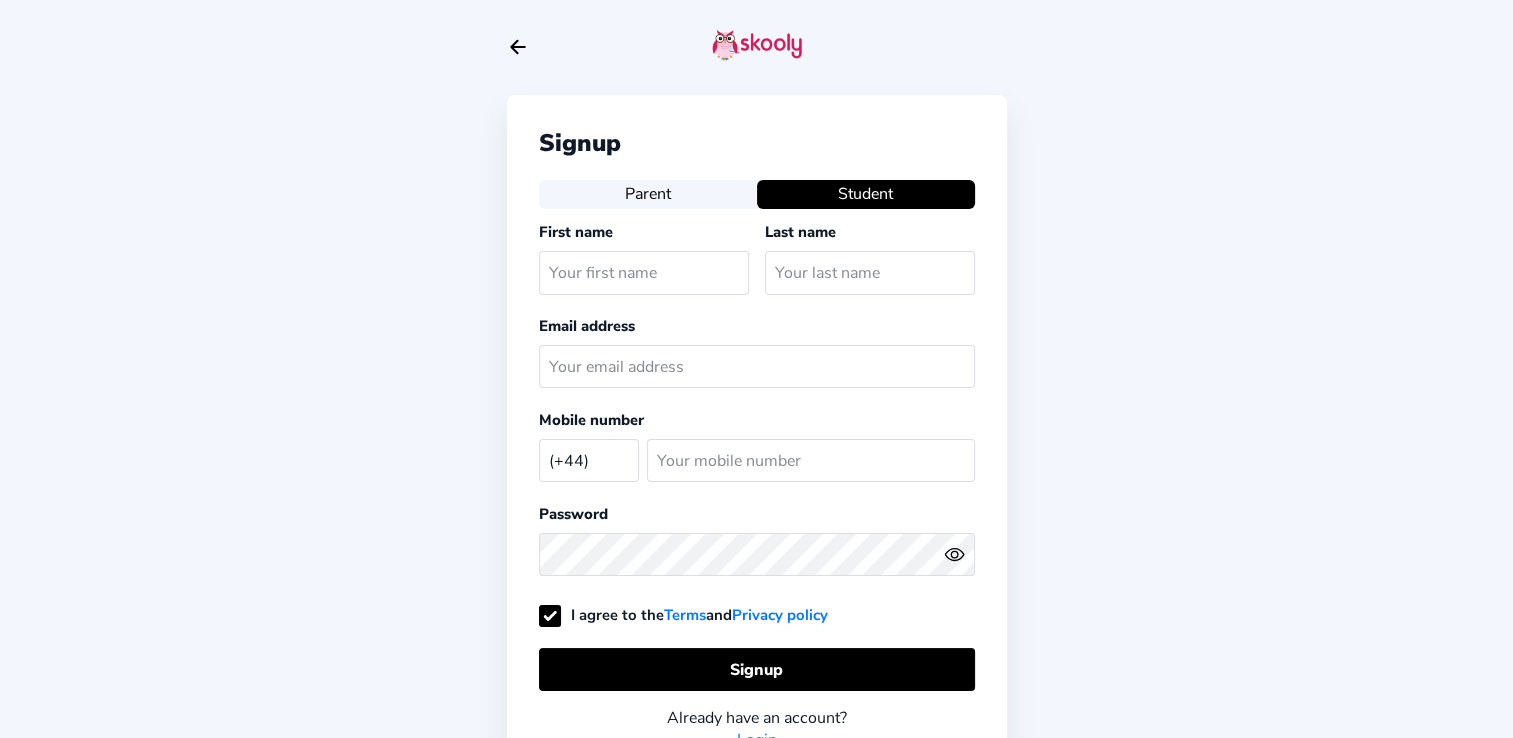 click on "Parent" 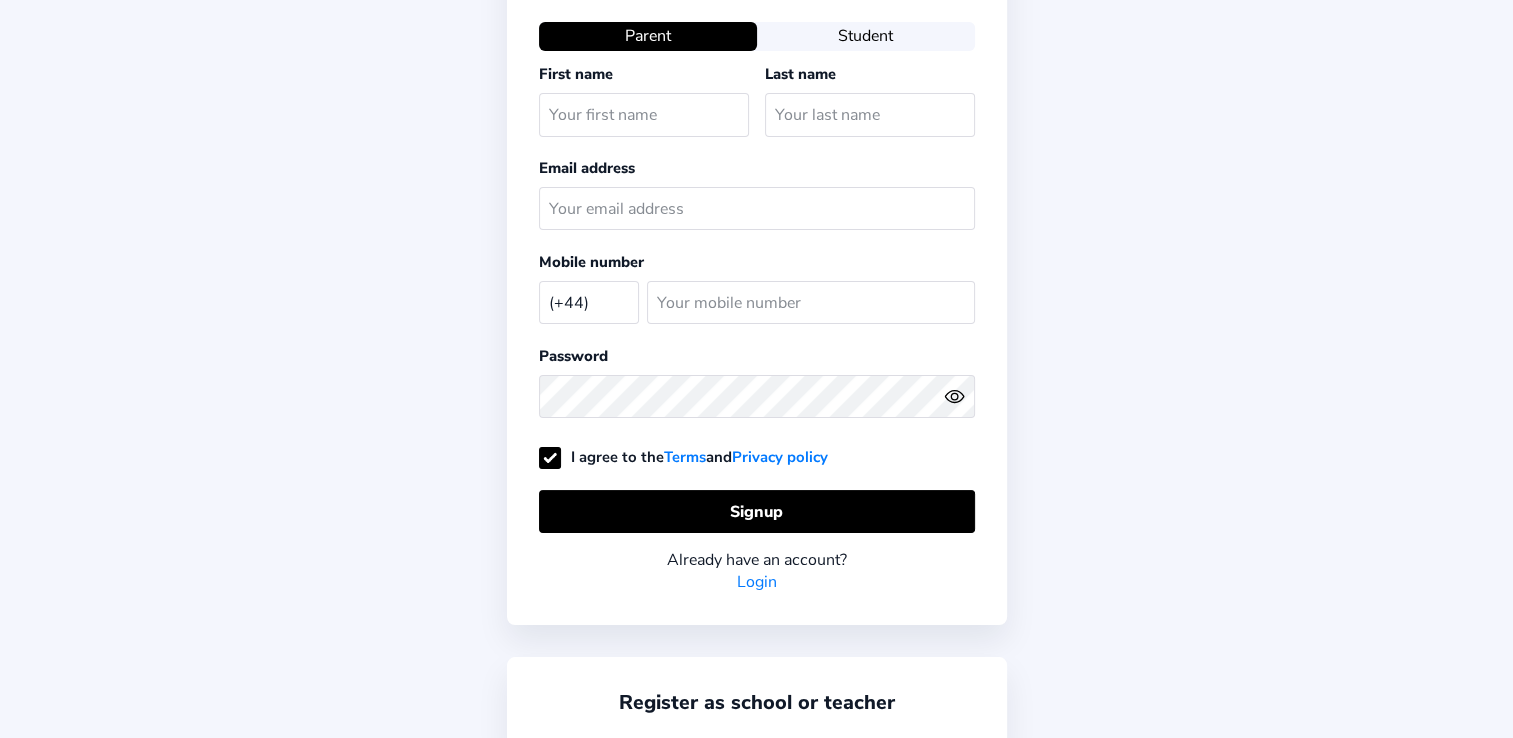 scroll, scrollTop: 215, scrollLeft: 0, axis: vertical 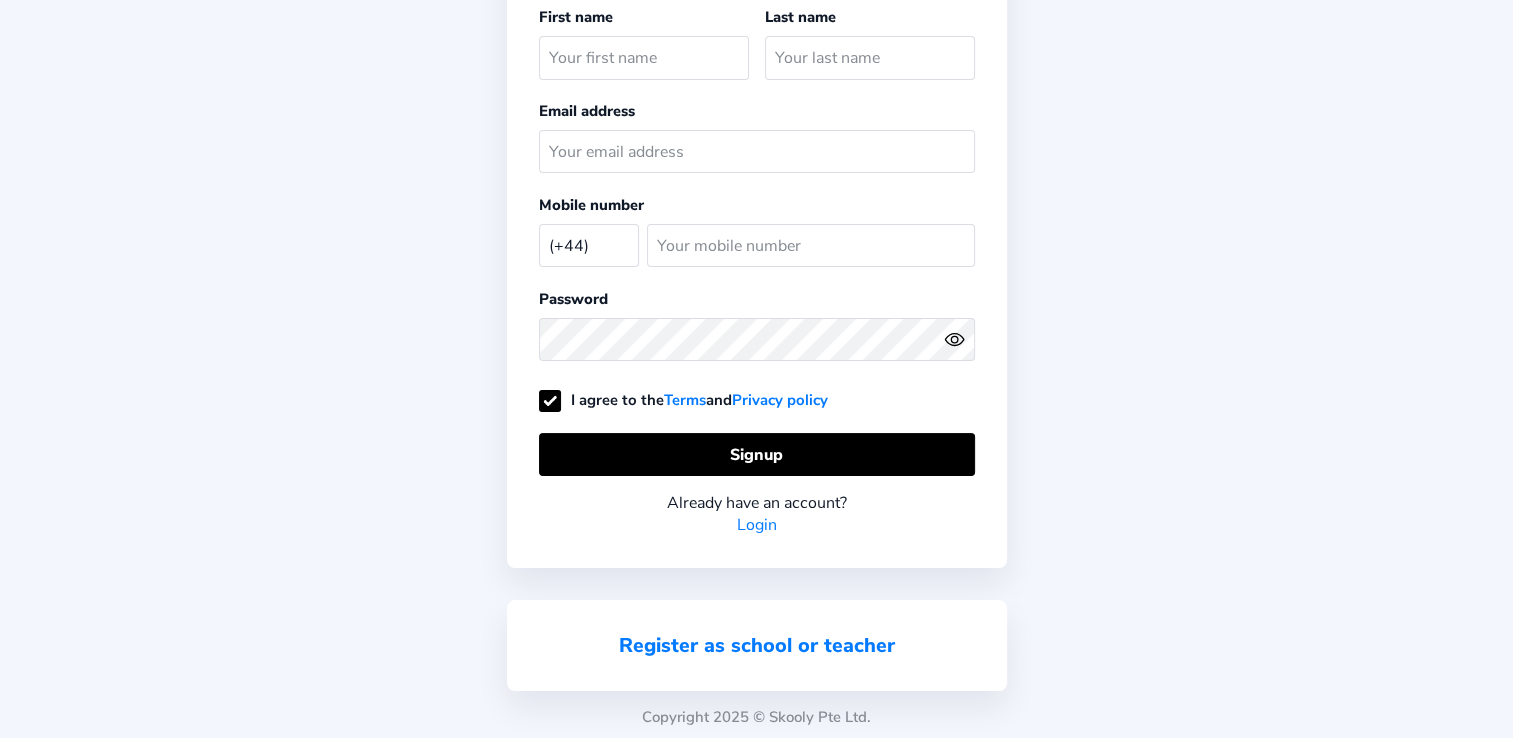click on "Register as school or teacher" 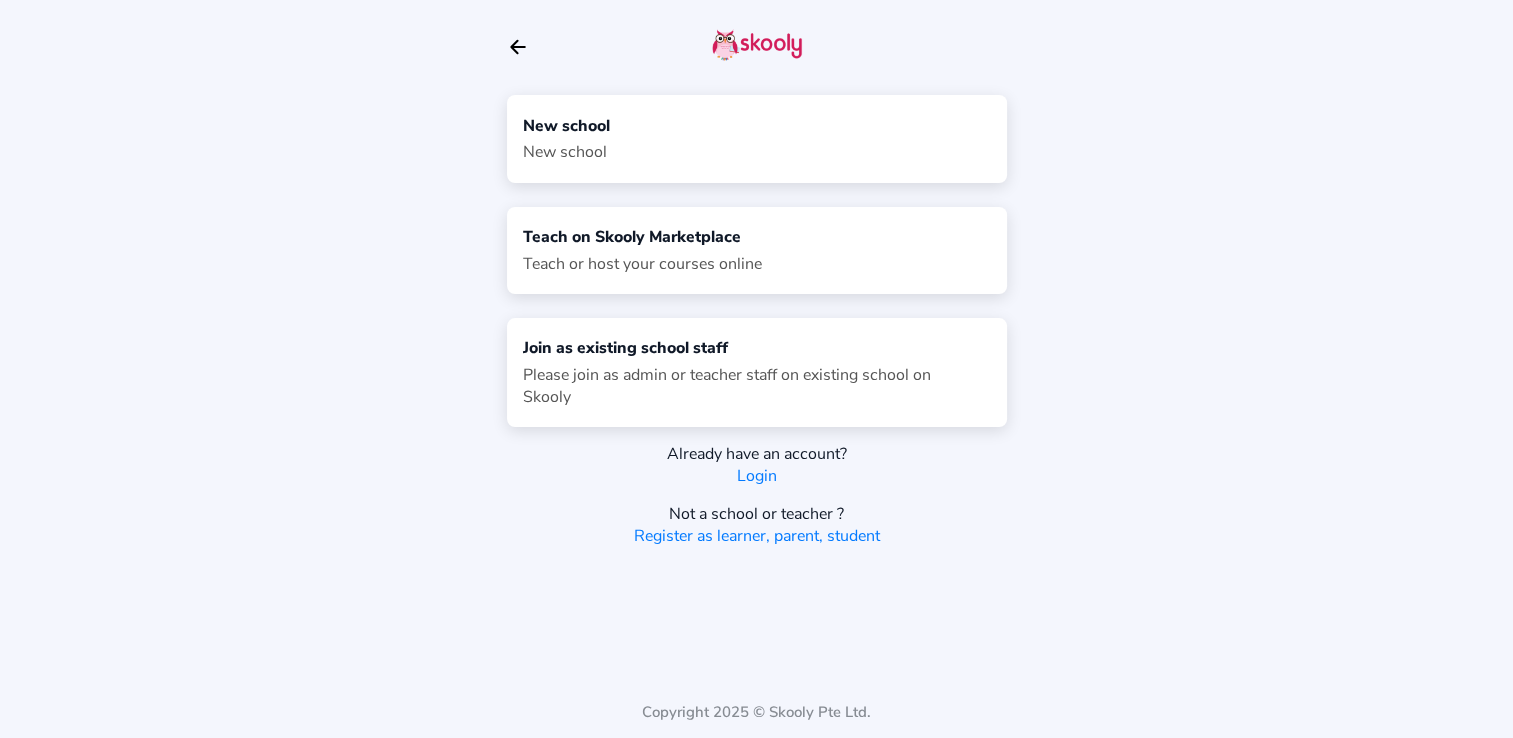 scroll, scrollTop: 0, scrollLeft: 0, axis: both 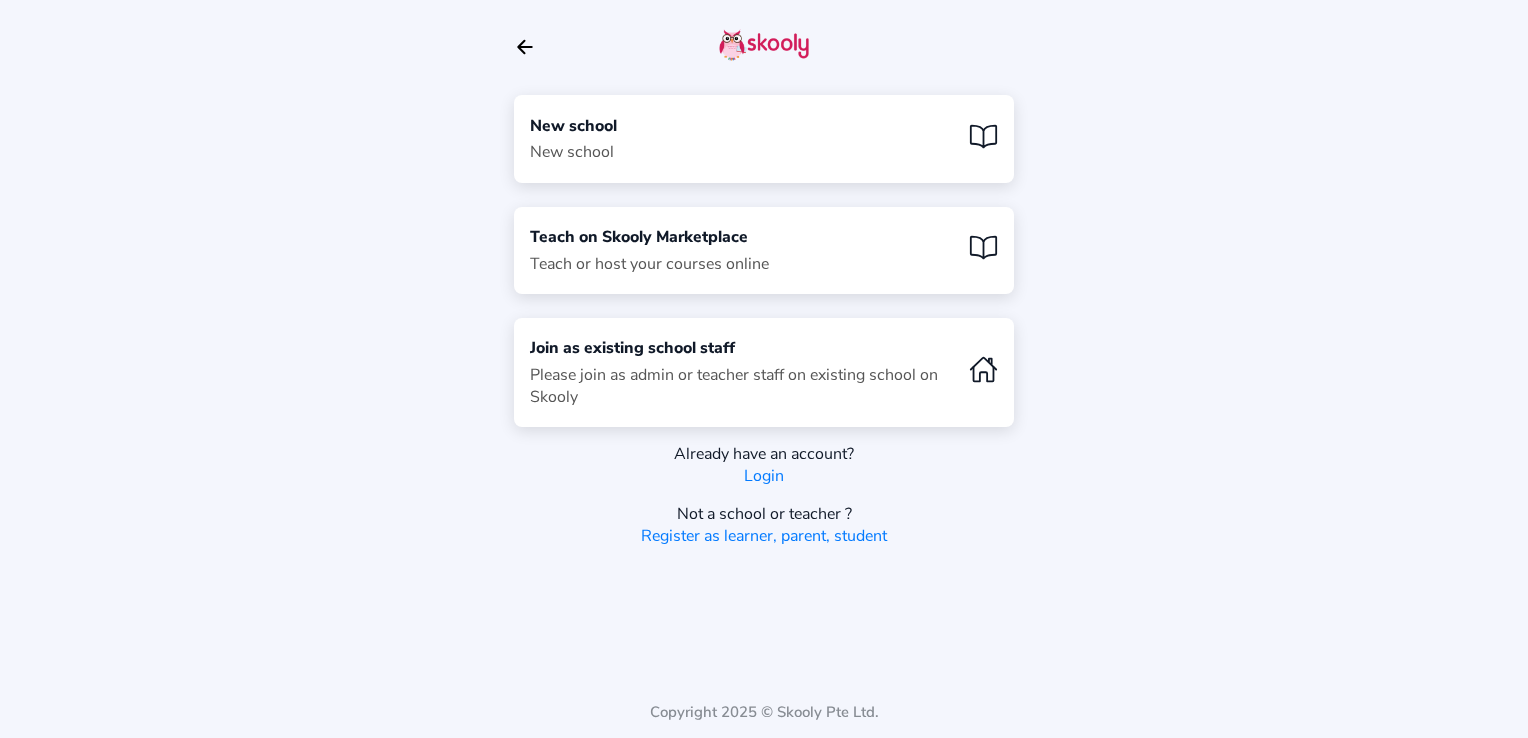 click on "New school  New school" 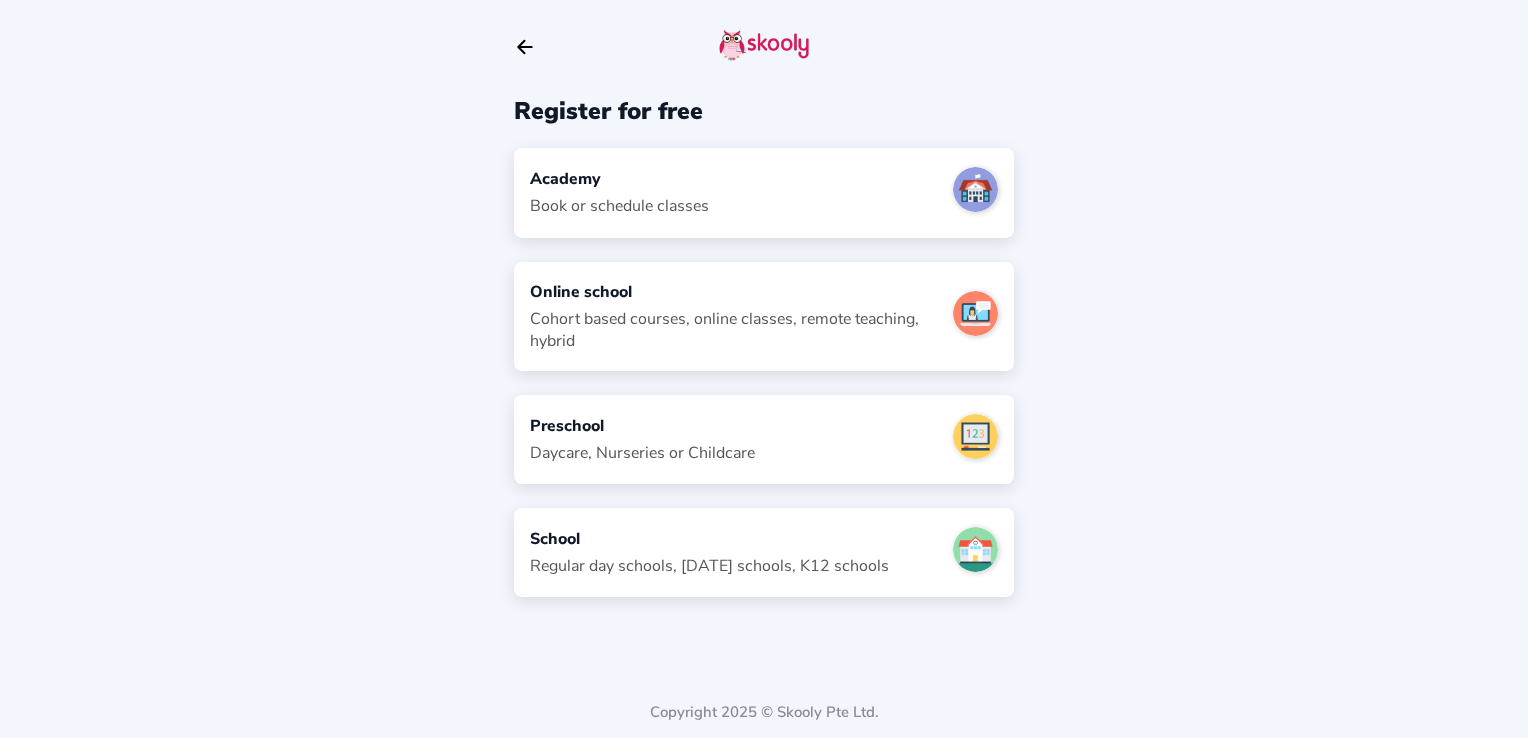 click on "Book or schedule classes" 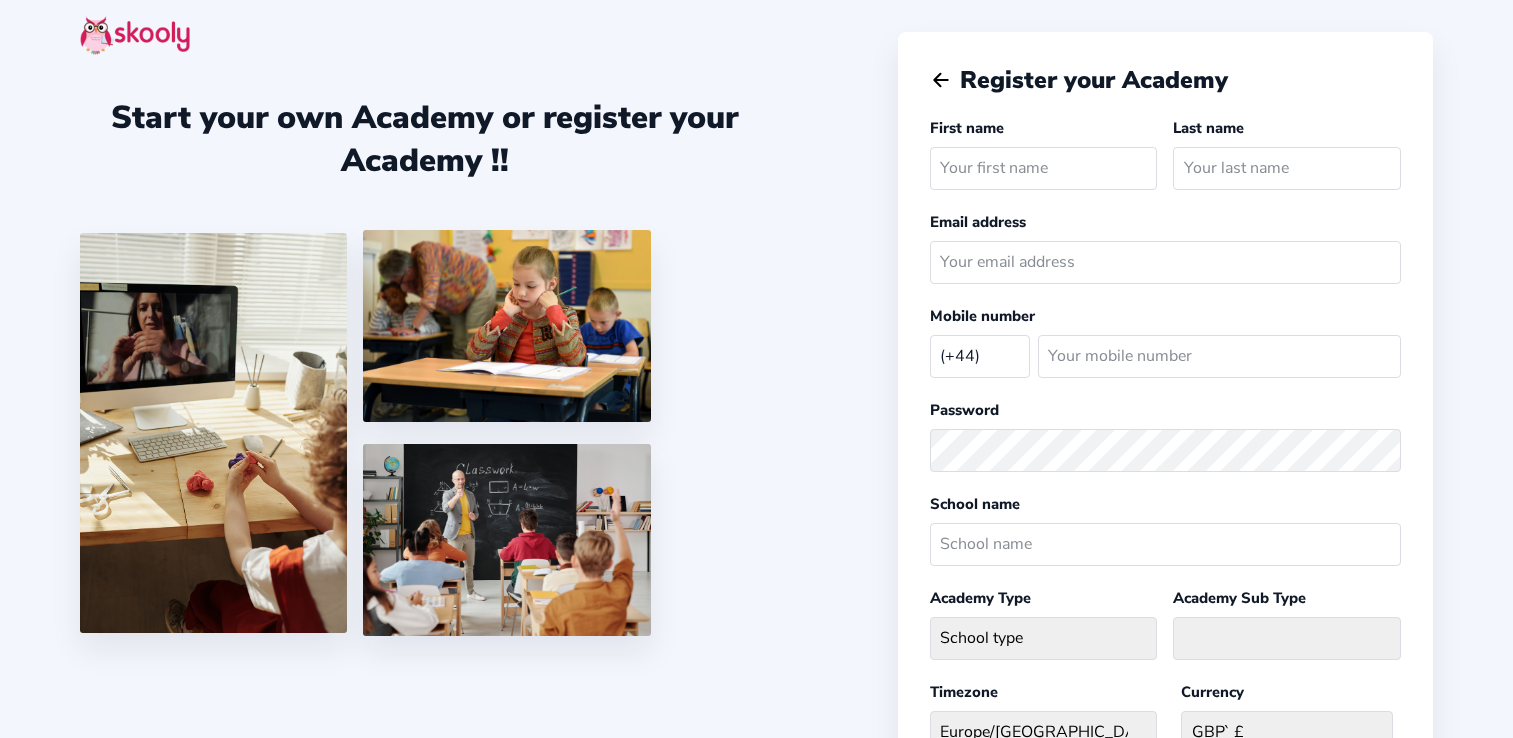 select on "GB" 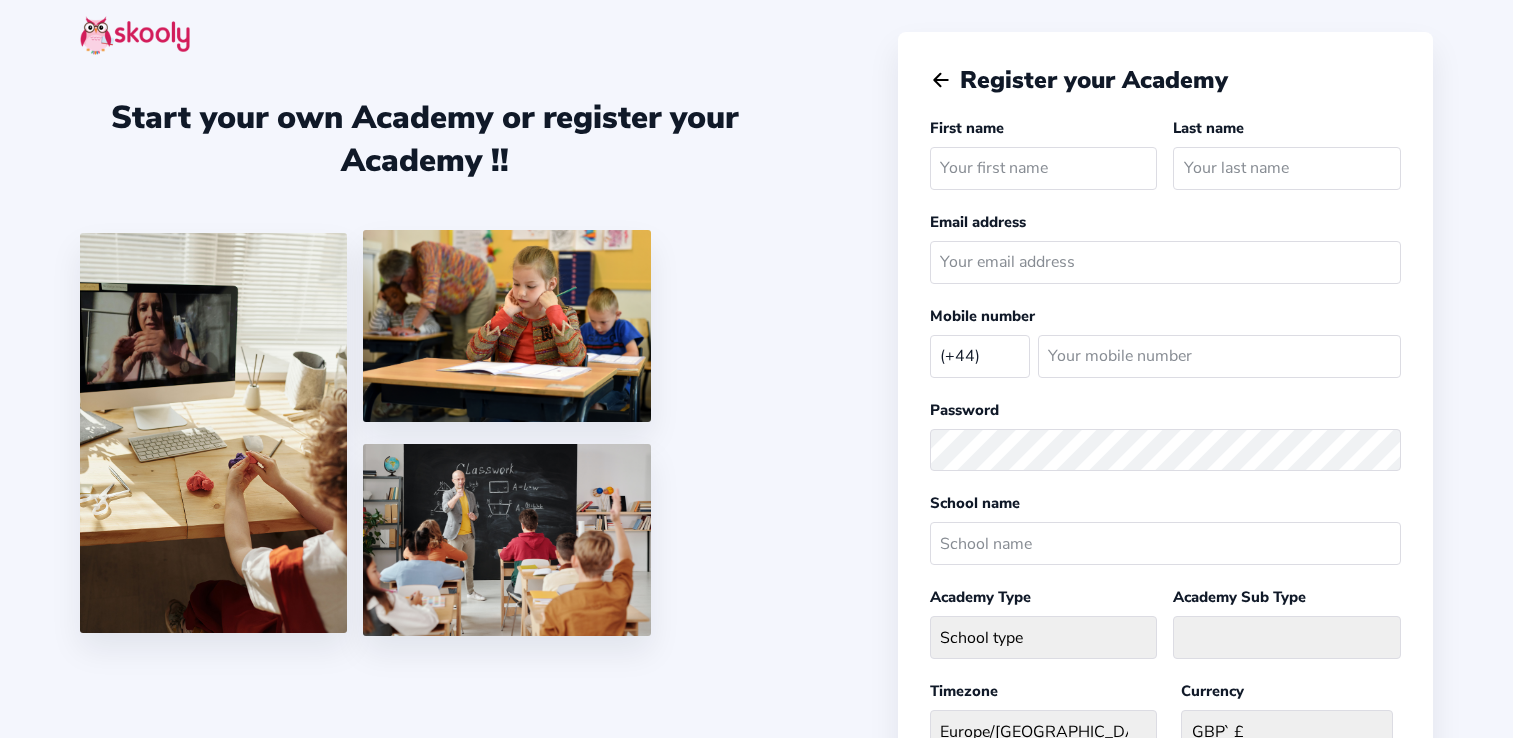 scroll, scrollTop: 0, scrollLeft: 0, axis: both 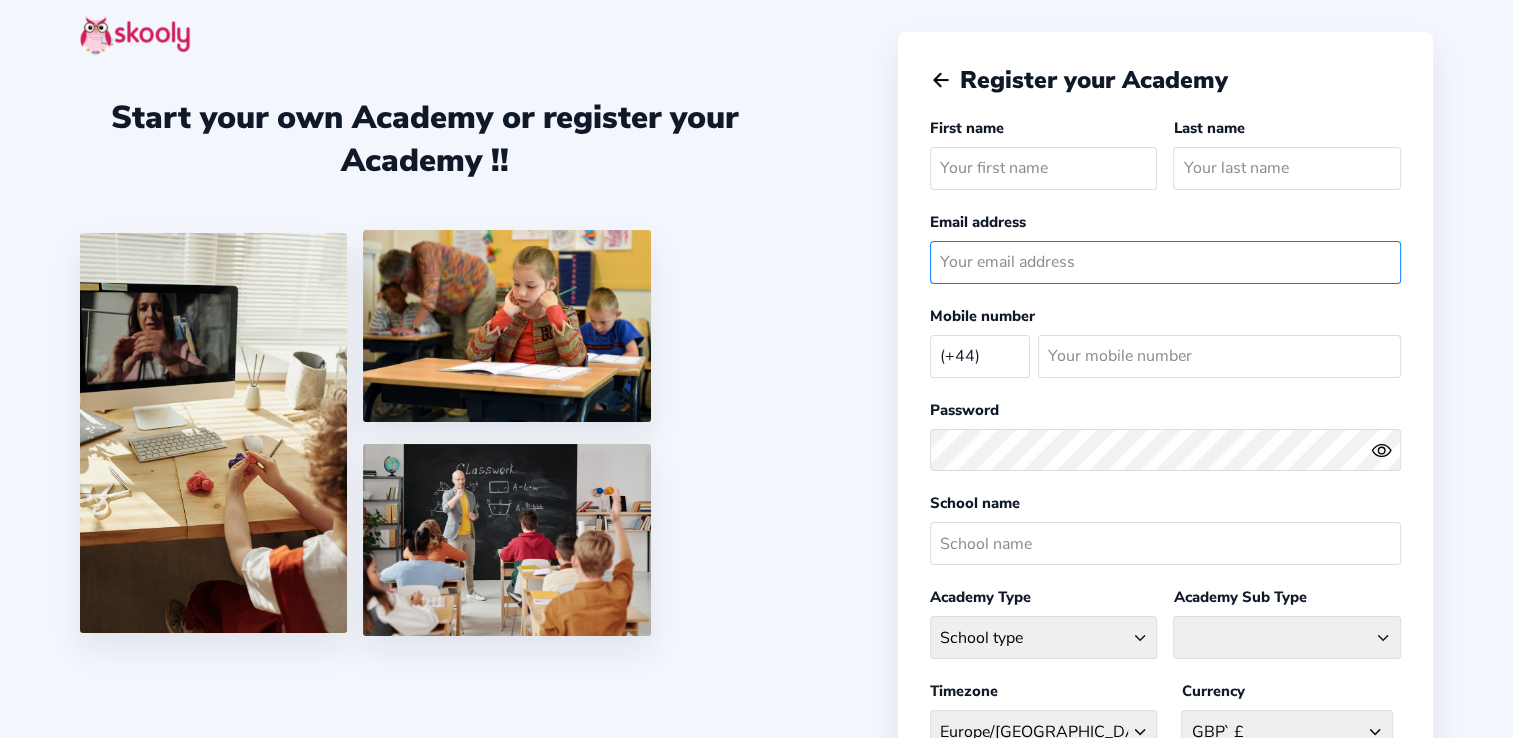 click 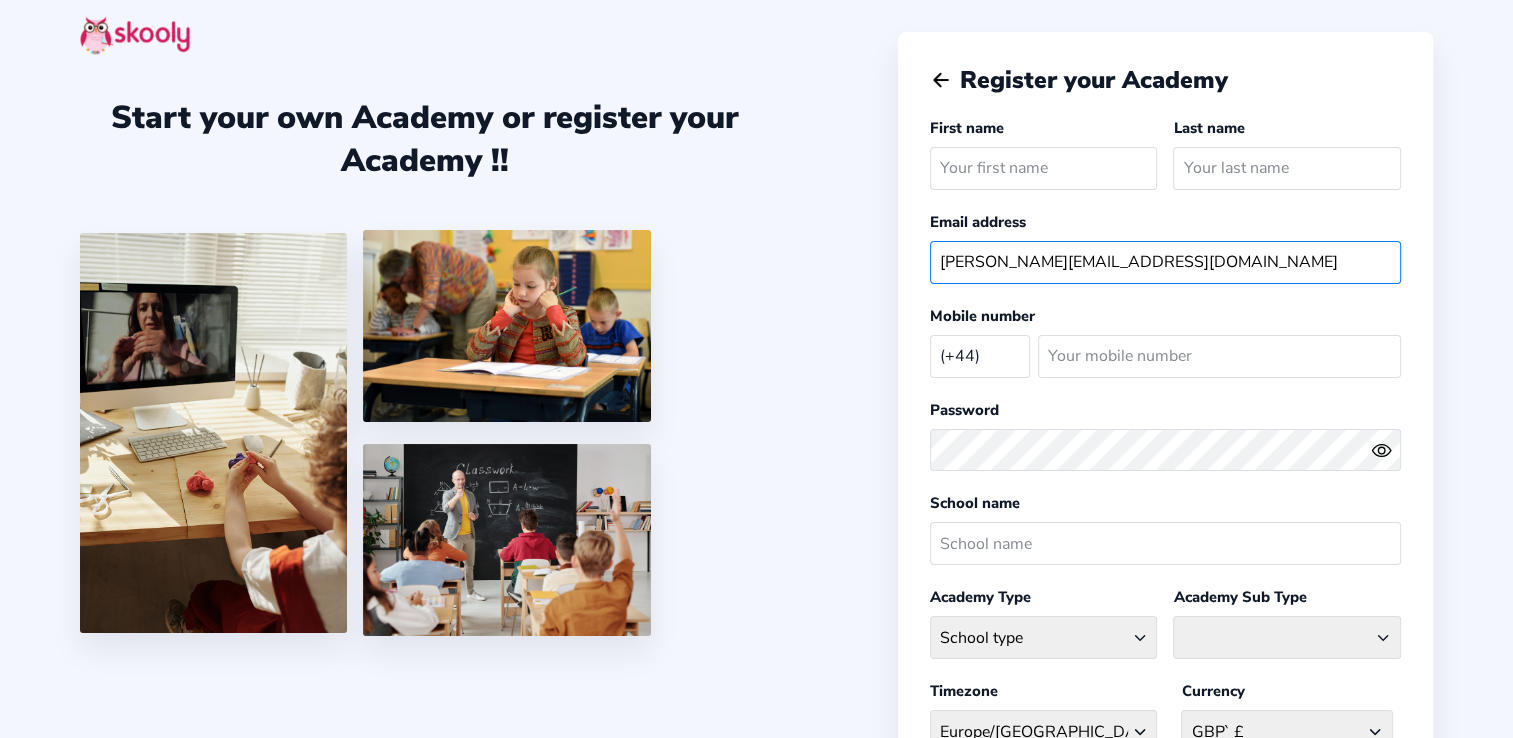 type on "[PERSON_NAME][EMAIL_ADDRESS][DOMAIN_NAME]" 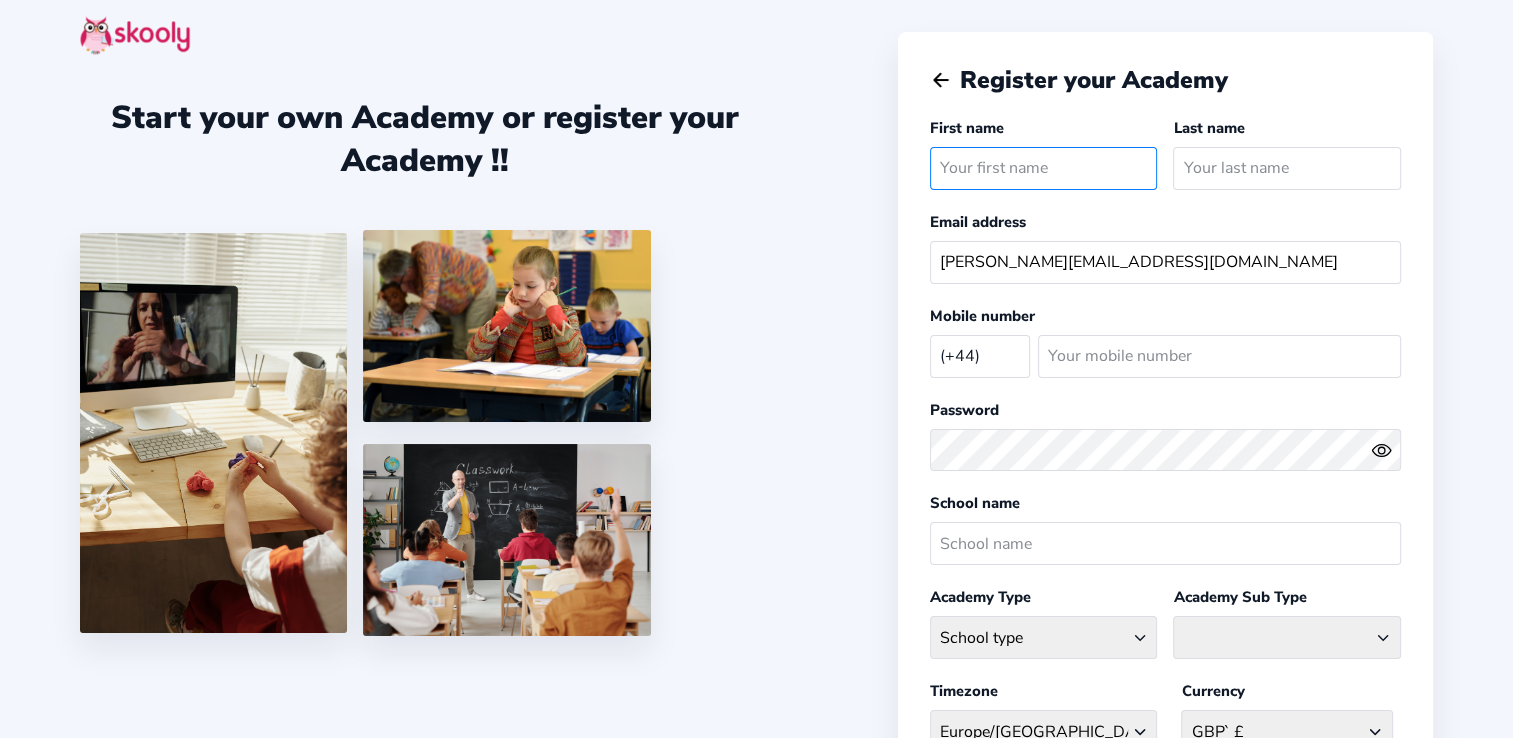 click 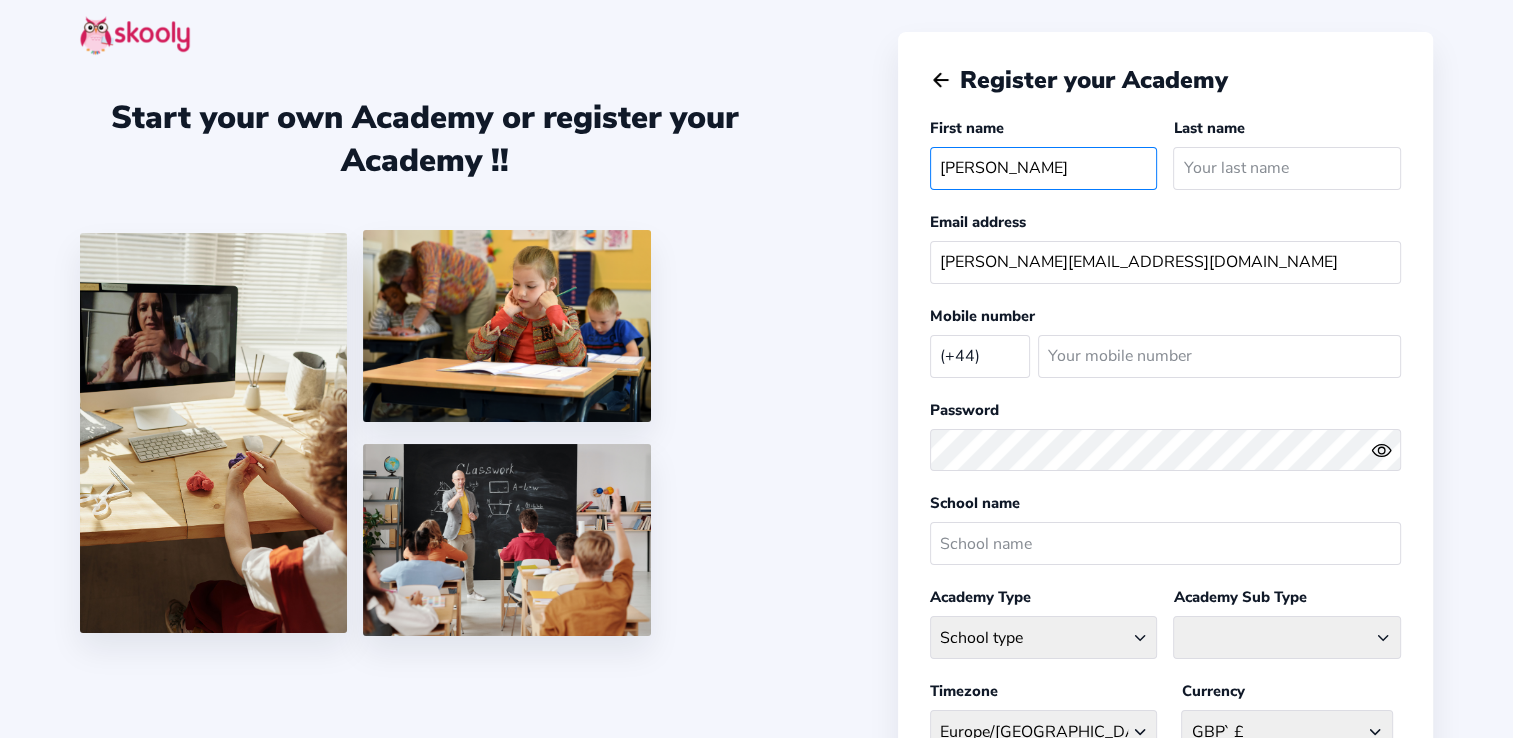 type on "[PERSON_NAME]" 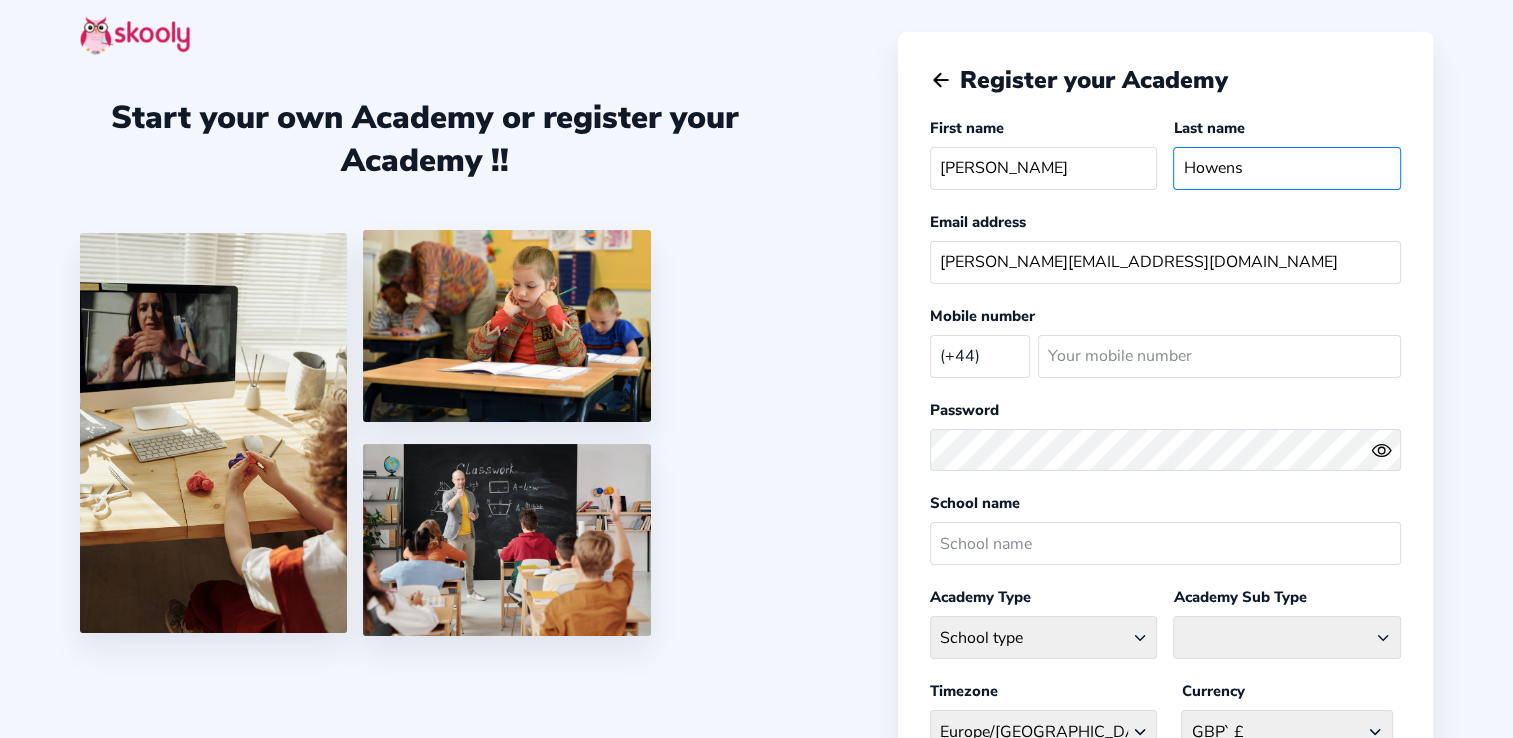 type on "Howens" 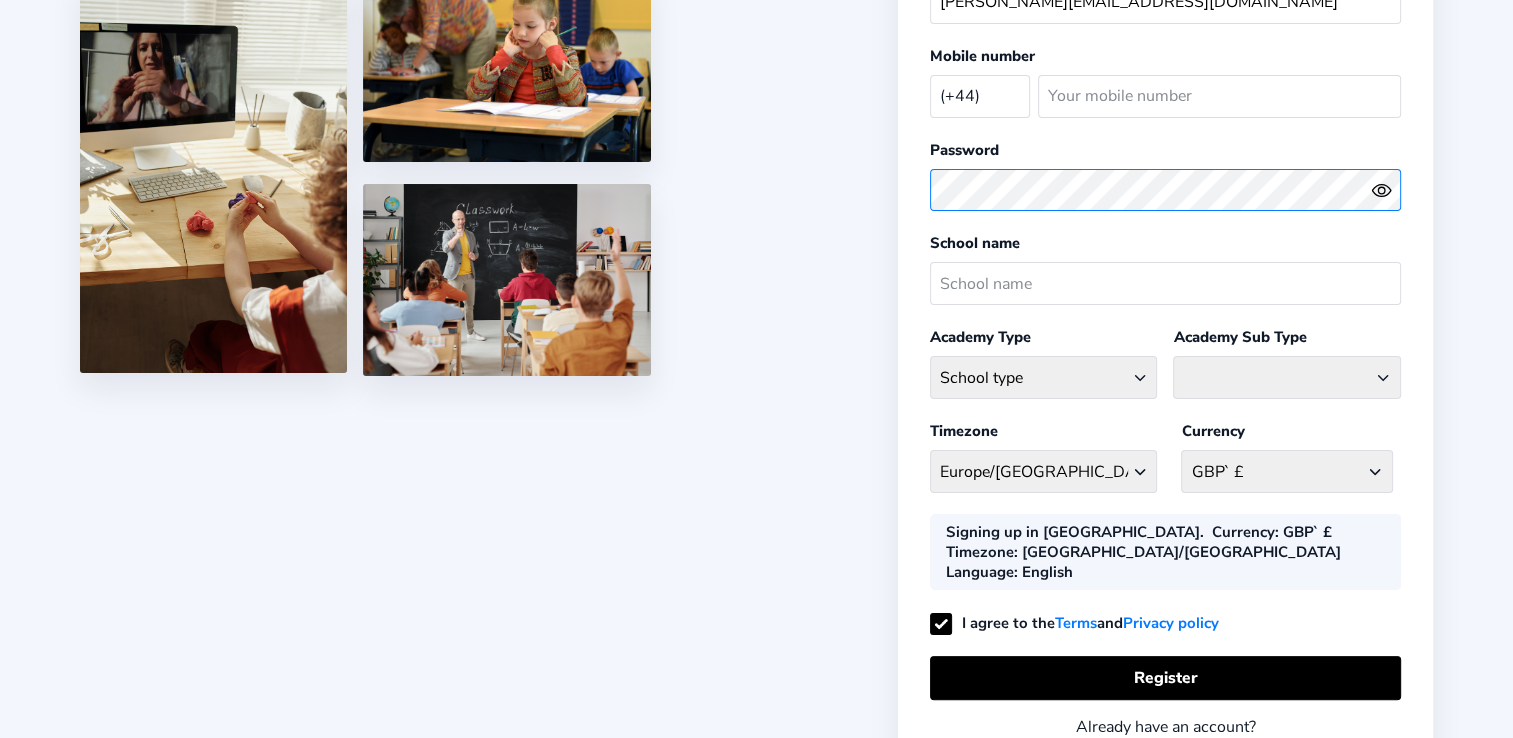 scroll, scrollTop: 263, scrollLeft: 0, axis: vertical 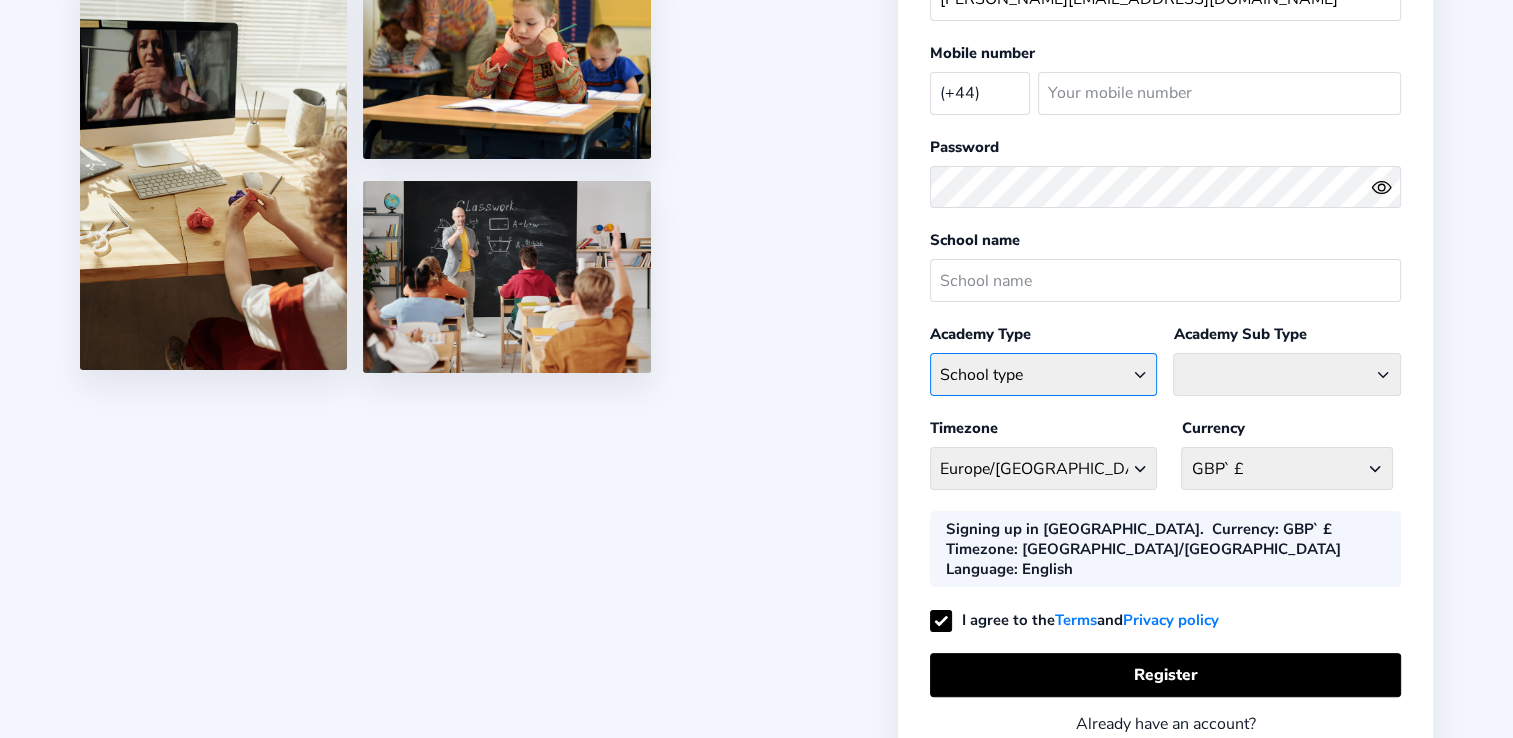 click on "School type Academic Afterschool Arts Dance Homeschool Language [MEDICAL_DATA] Music Sports Wellness" 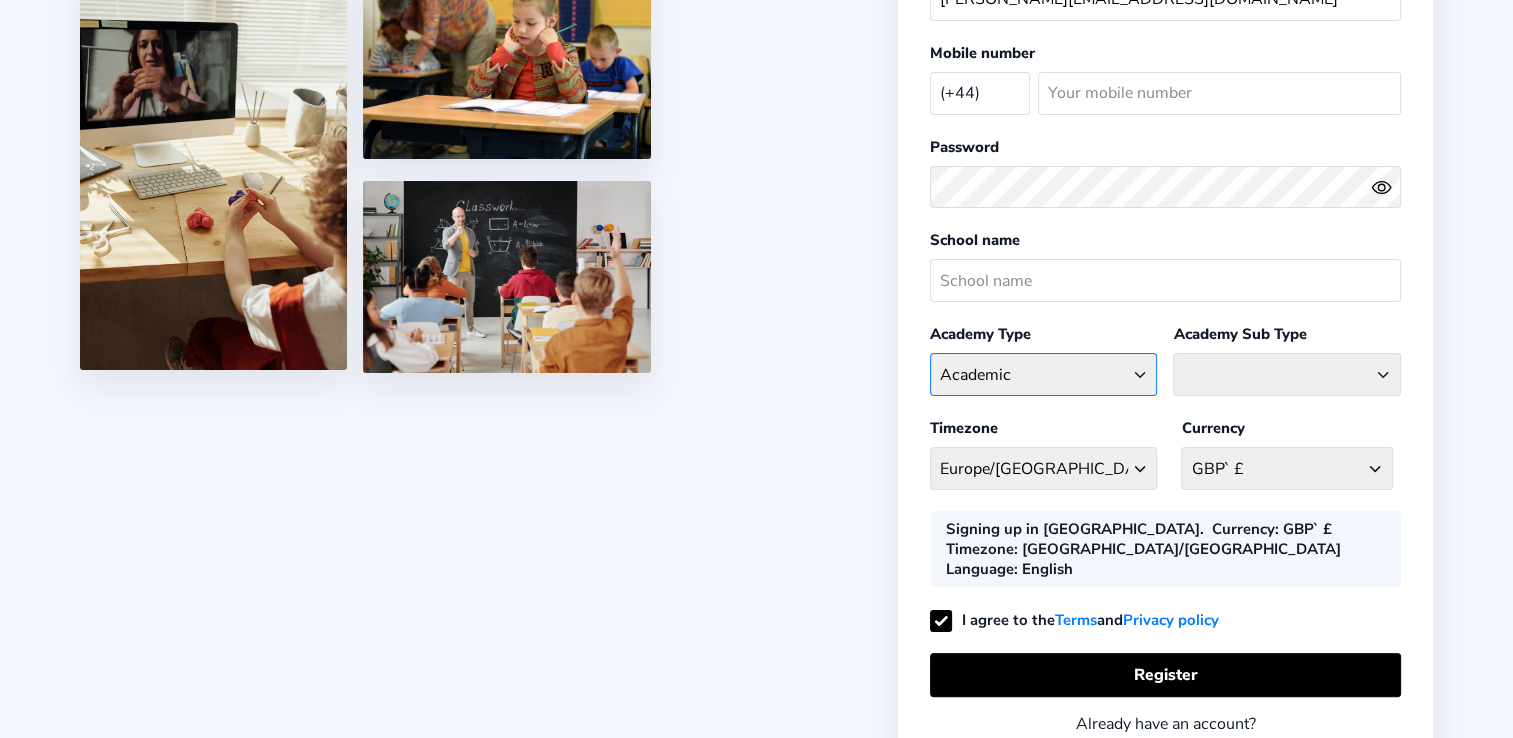 click on "School type Academic Afterschool Arts Dance Homeschool Language [MEDICAL_DATA] Music Sports Wellness" 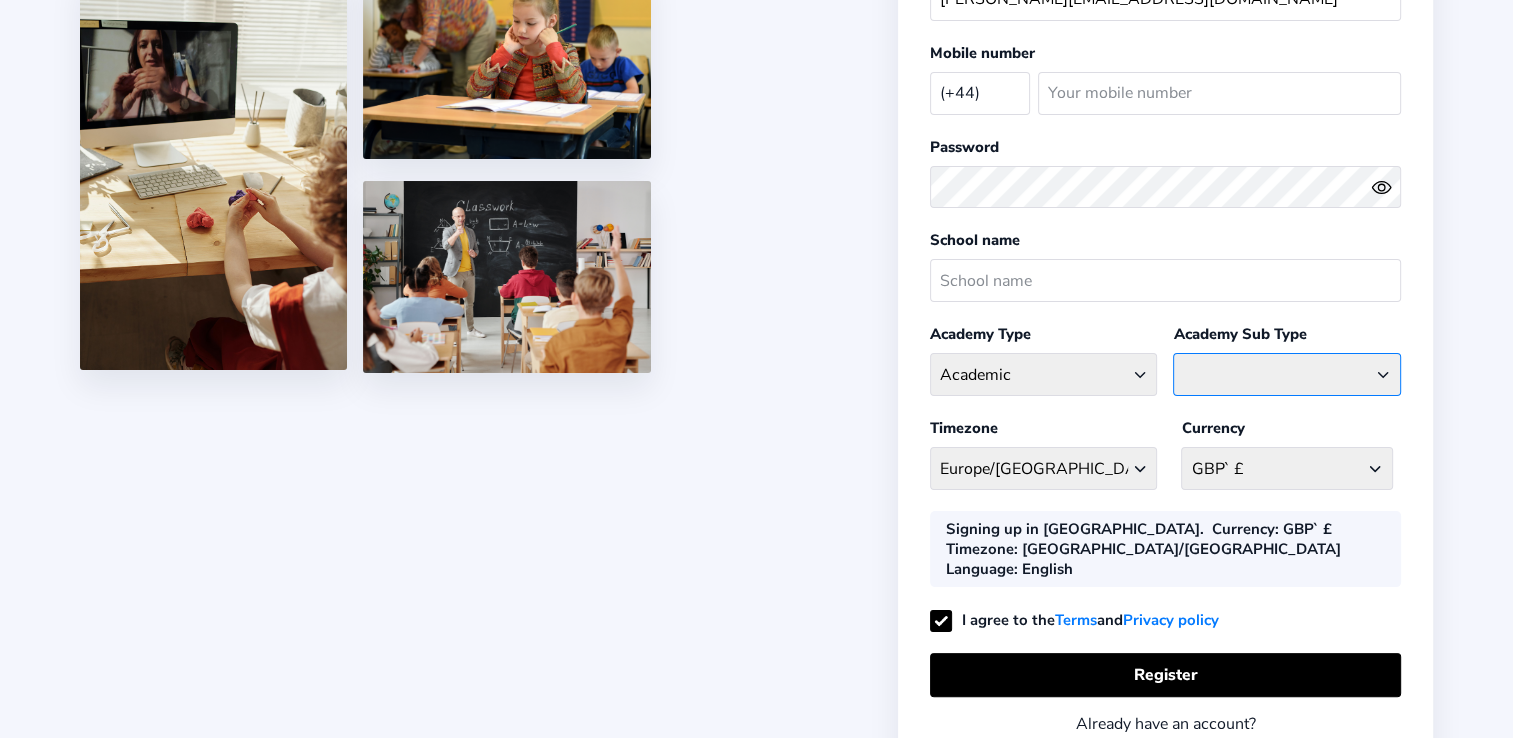 click on "Coaching Classes  Enrichment Centre  [GEOGRAPHIC_DATA]  [GEOGRAPHIC_DATA]  Math Centre  Robotics  STEM  Tuition Centre" 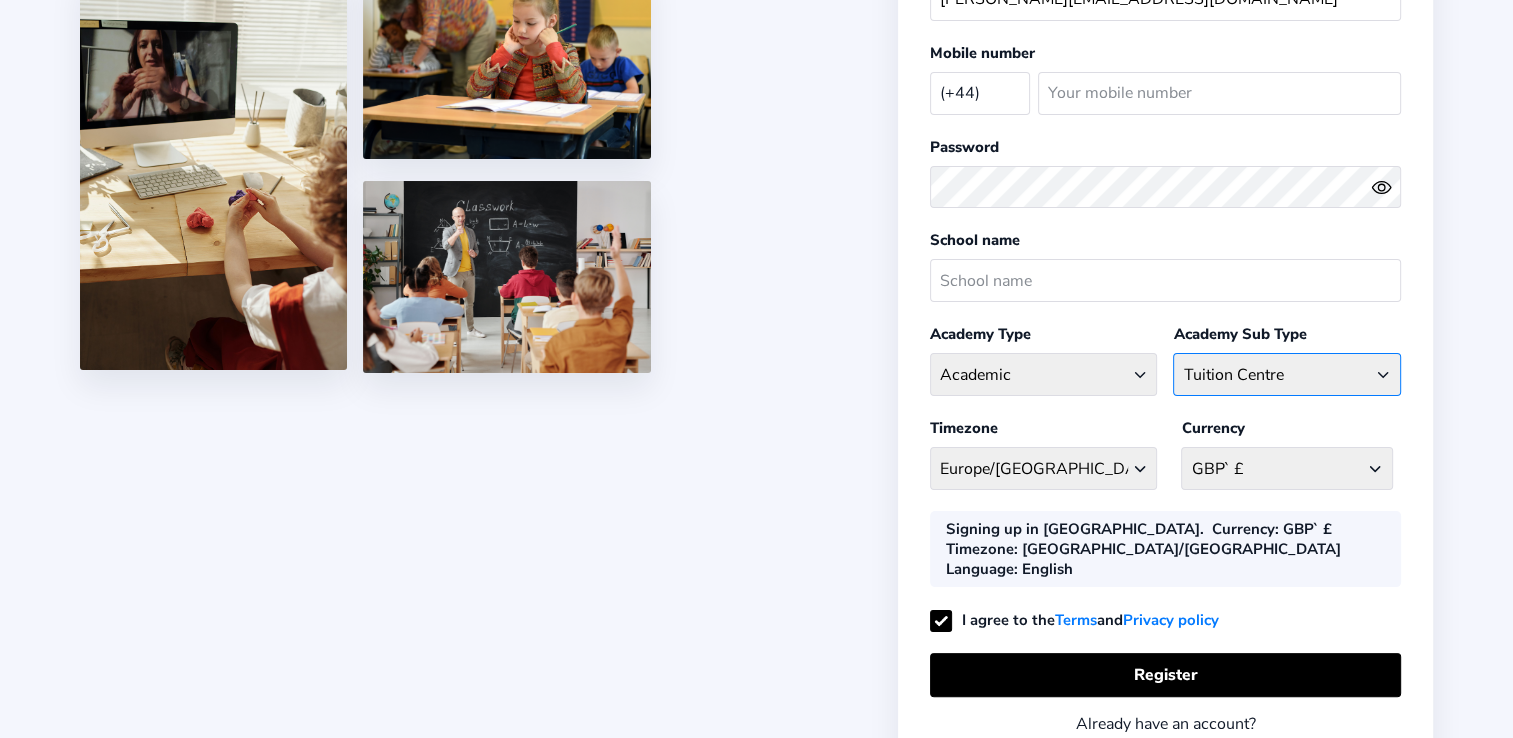 click on "Coaching Classes  Enrichment Centre  [GEOGRAPHIC_DATA]  [GEOGRAPHIC_DATA]  Math Centre  Robotics  STEM  Tuition Centre" 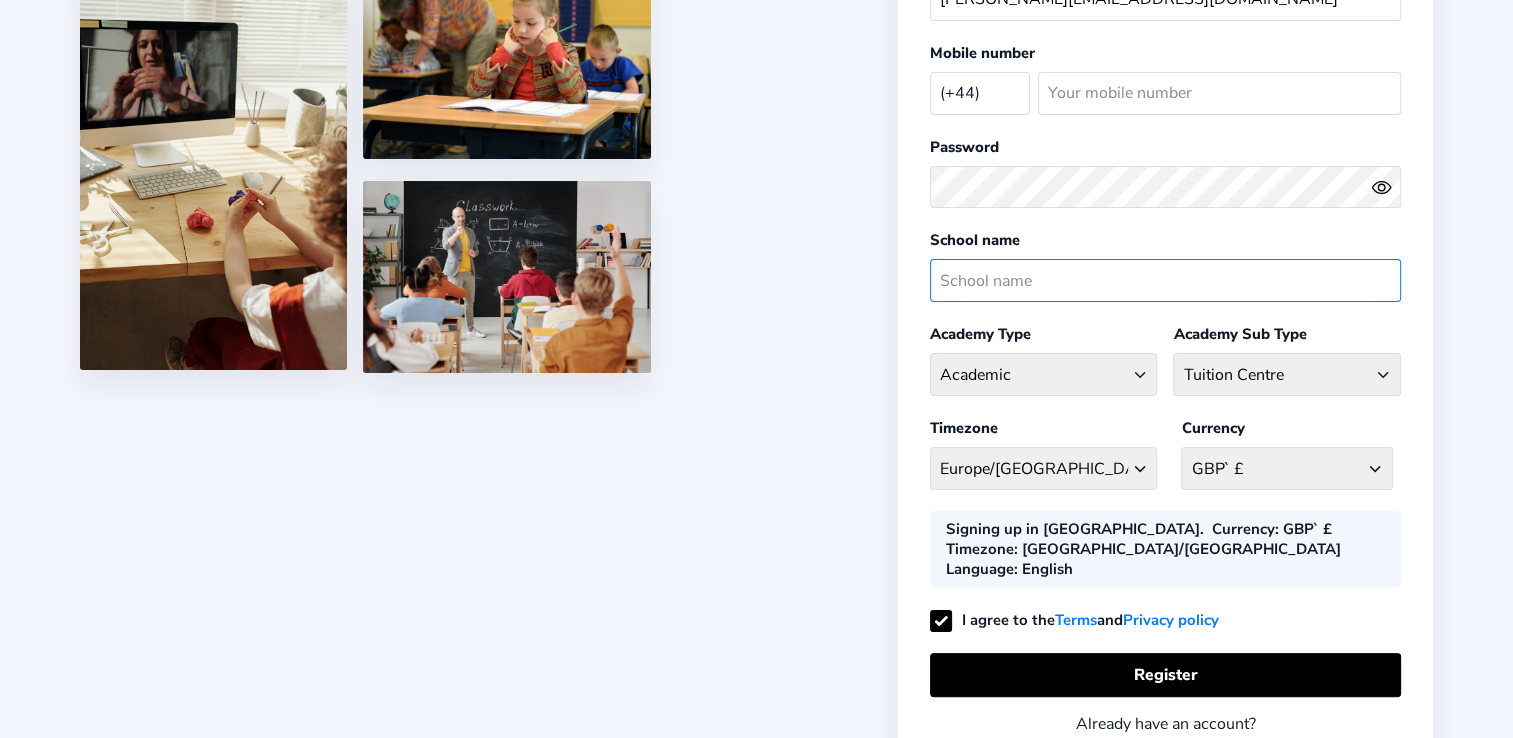 click 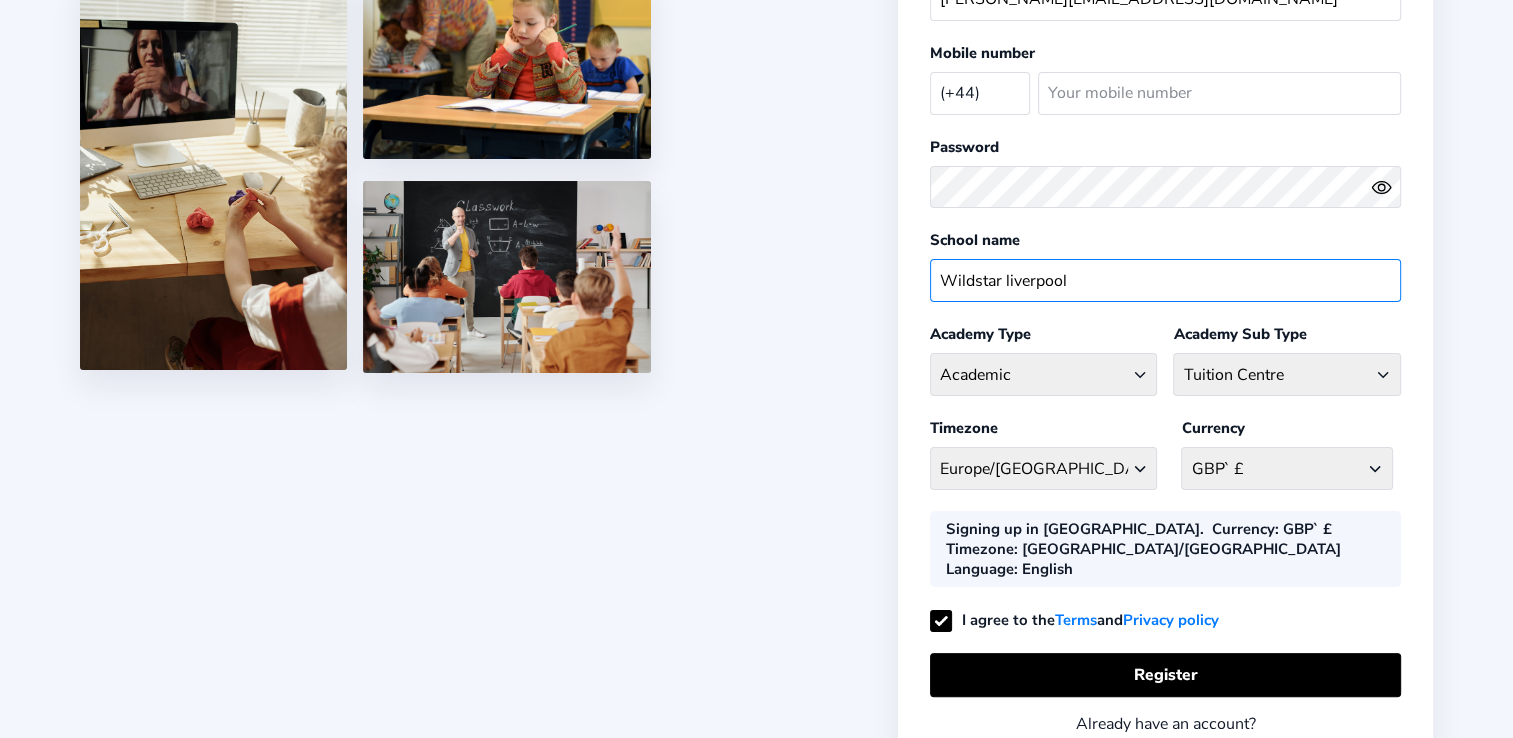 click on "Wildstar liverpool" 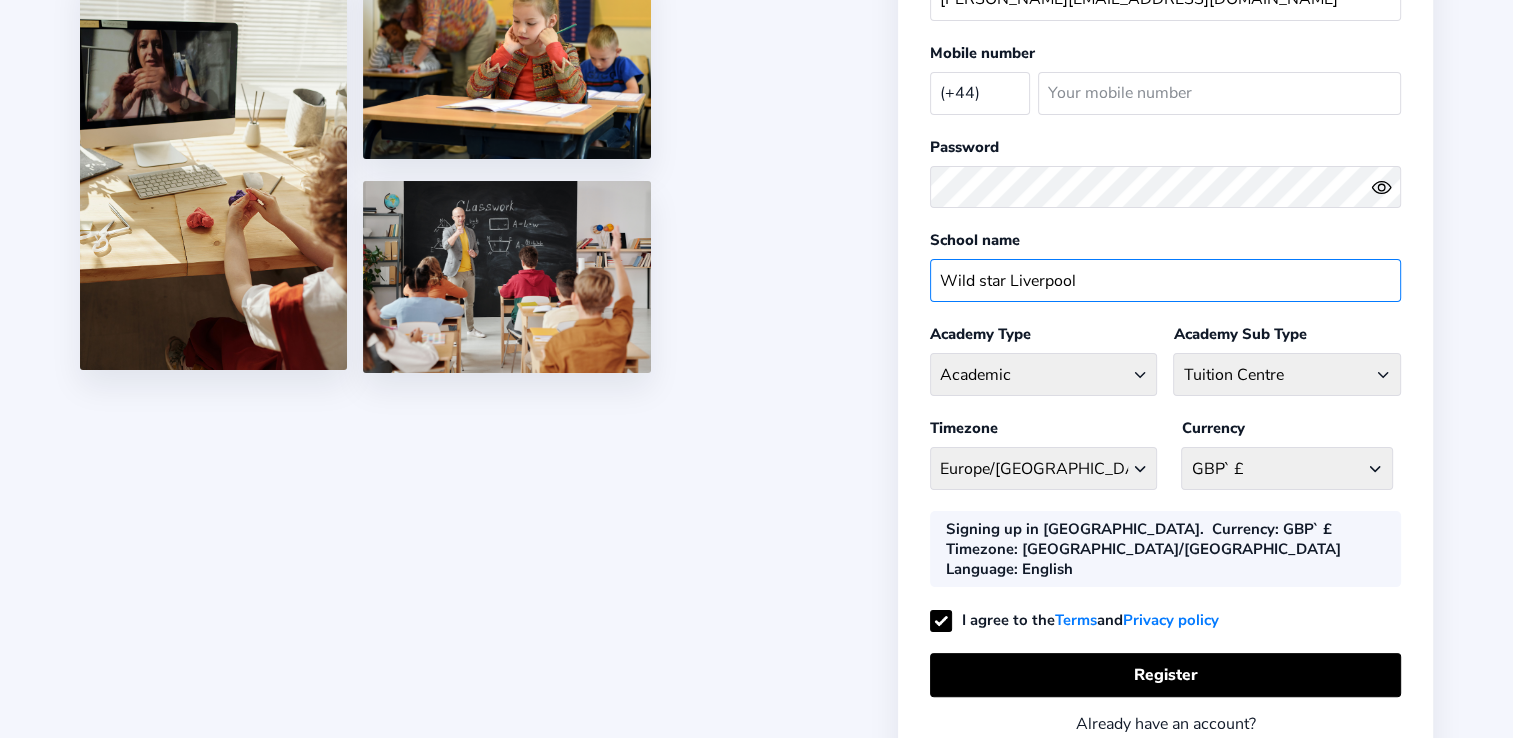 type on "Wild star Liverpool" 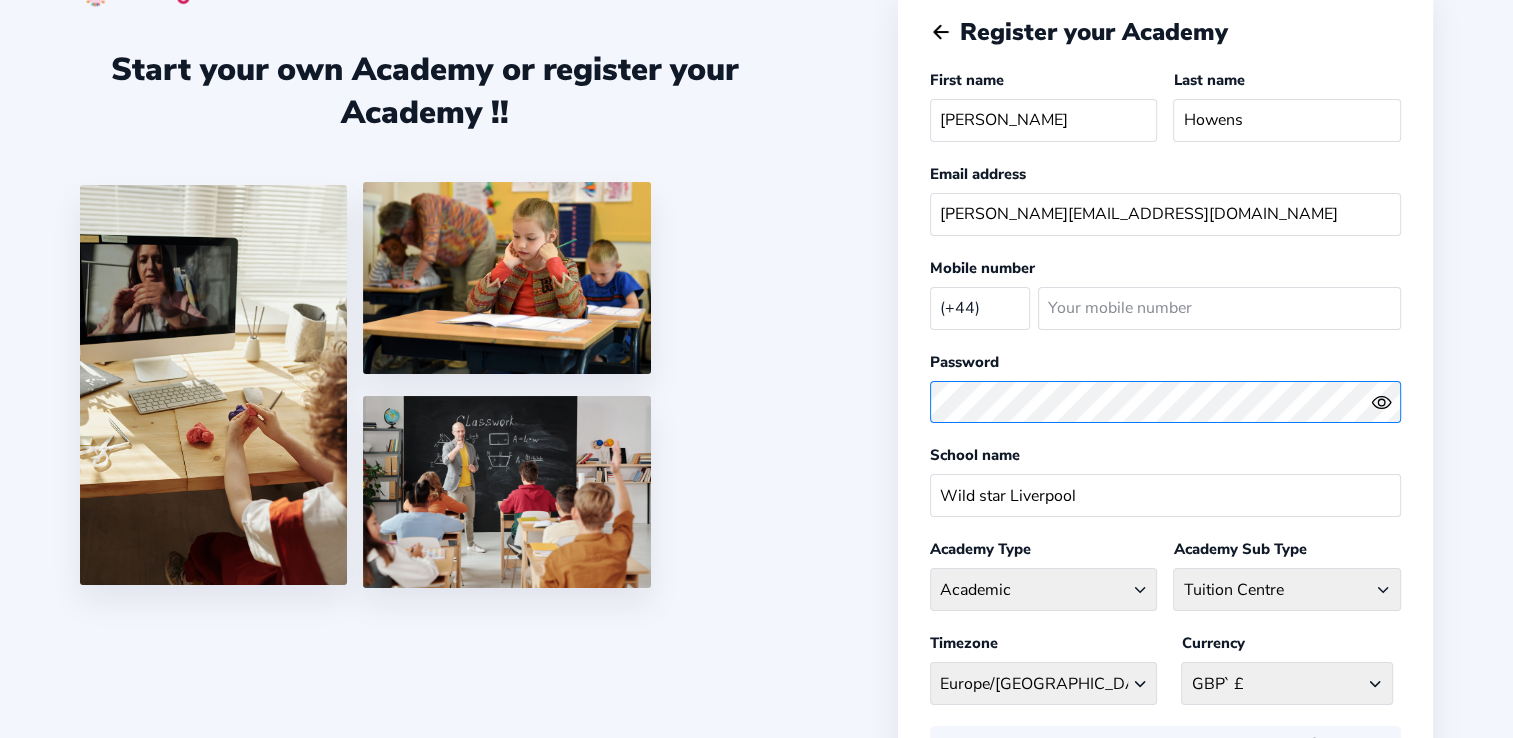 scroll, scrollTop: 0, scrollLeft: 0, axis: both 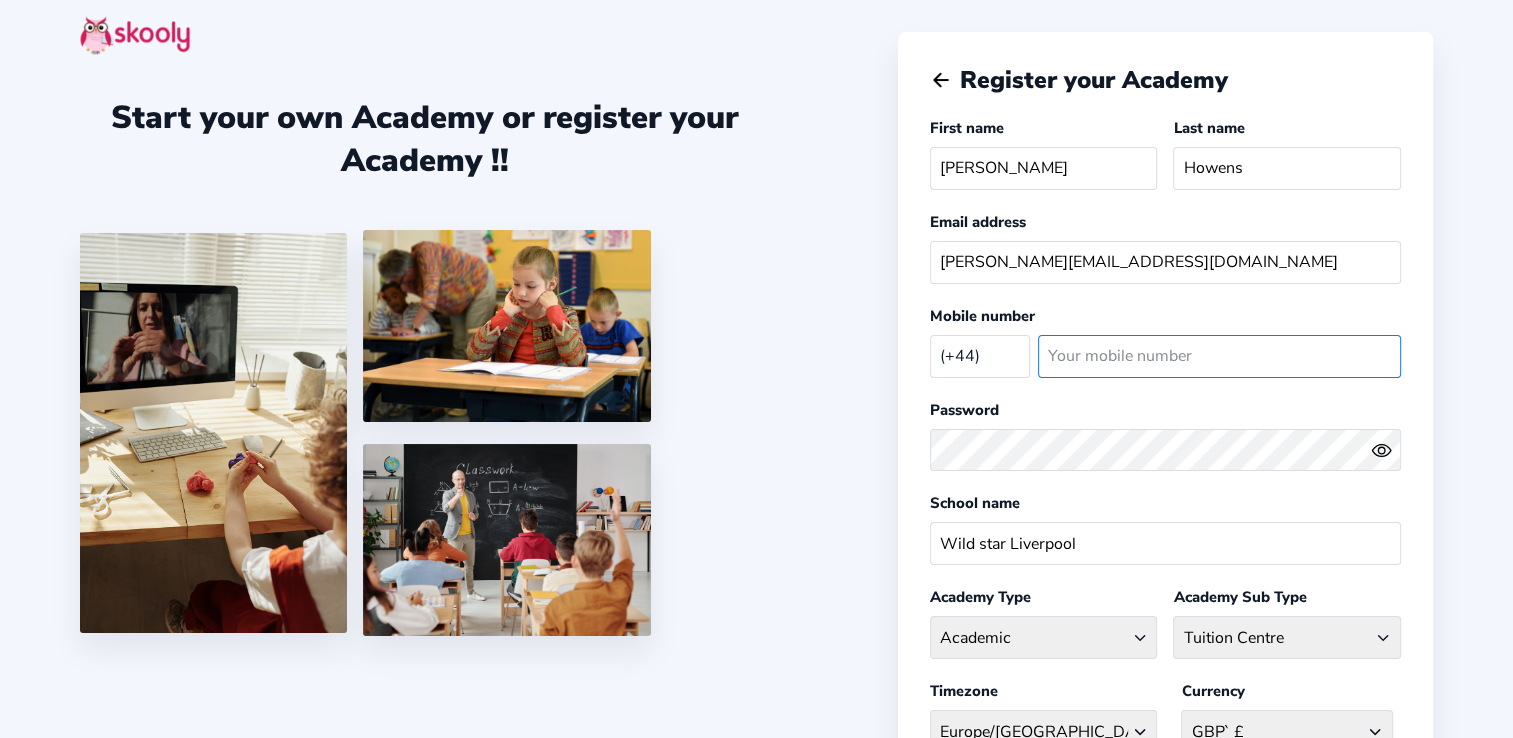 click 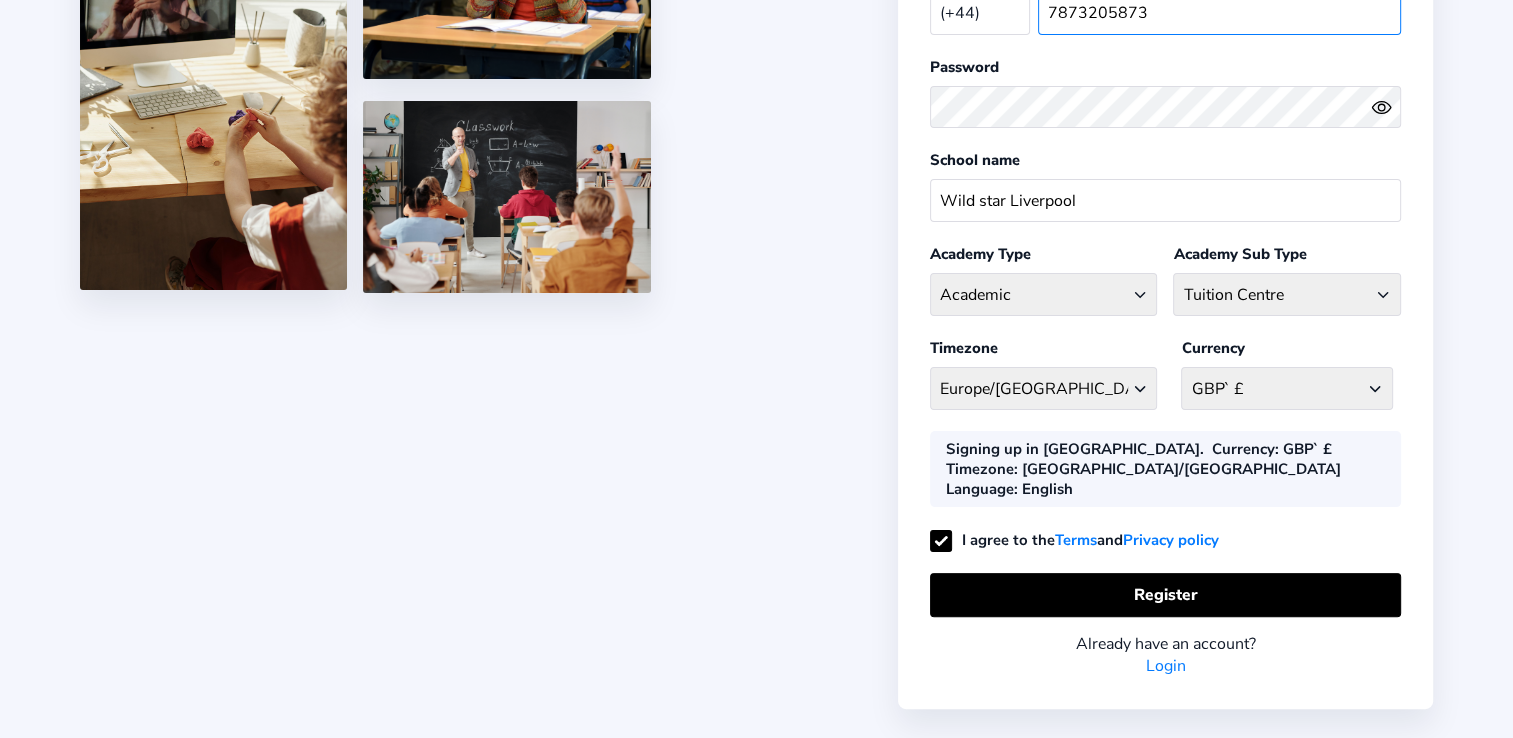 scroll, scrollTop: 356, scrollLeft: 0, axis: vertical 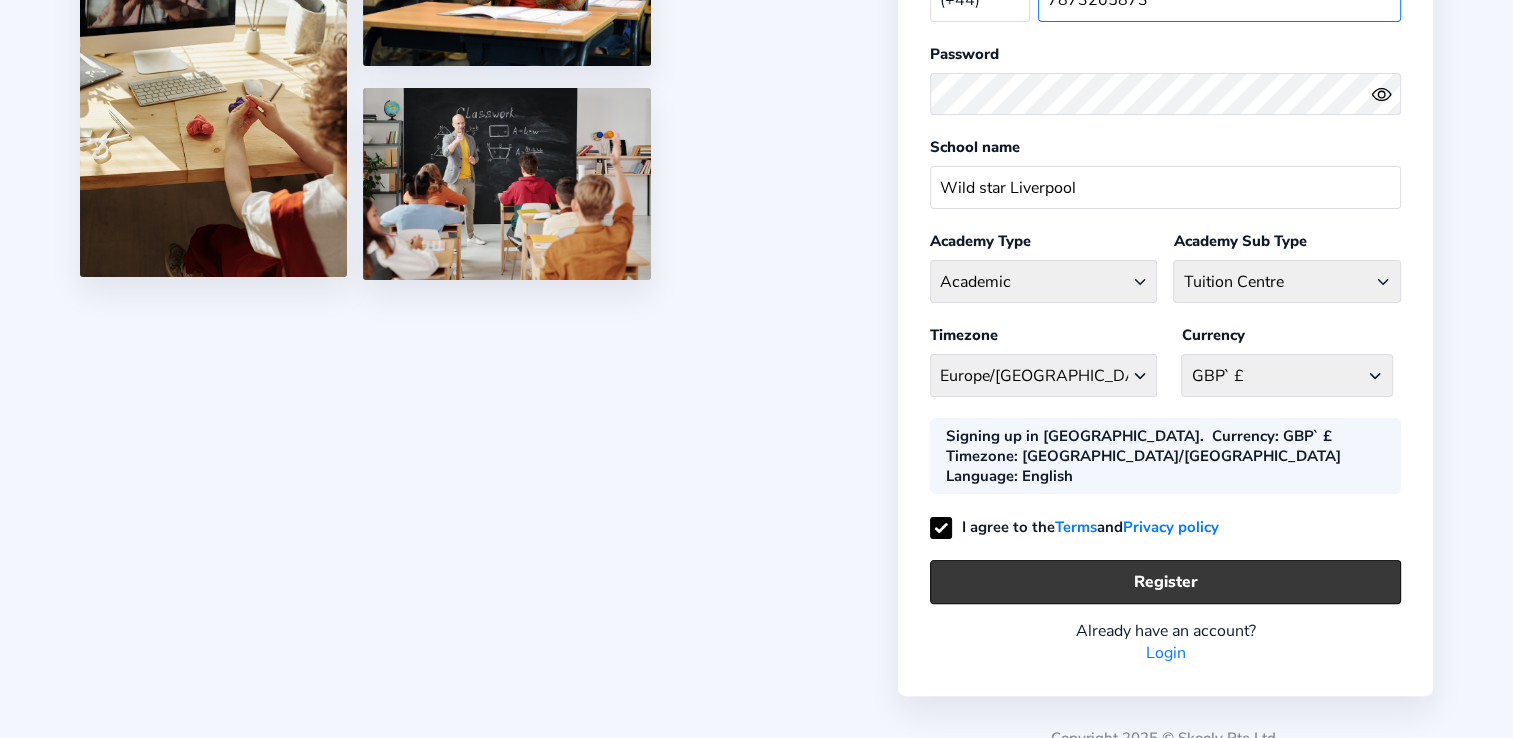 type on "7873205873" 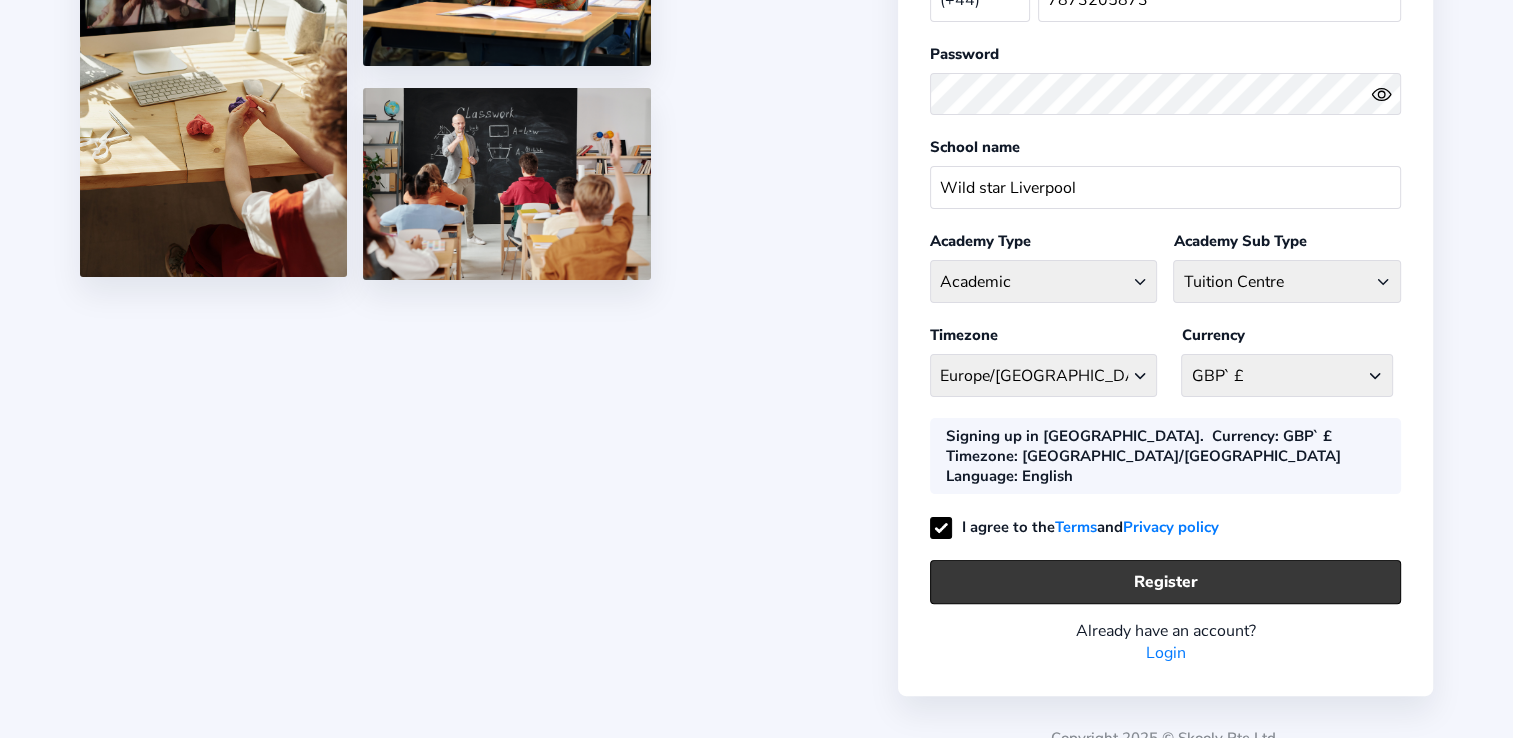 click on "Register" 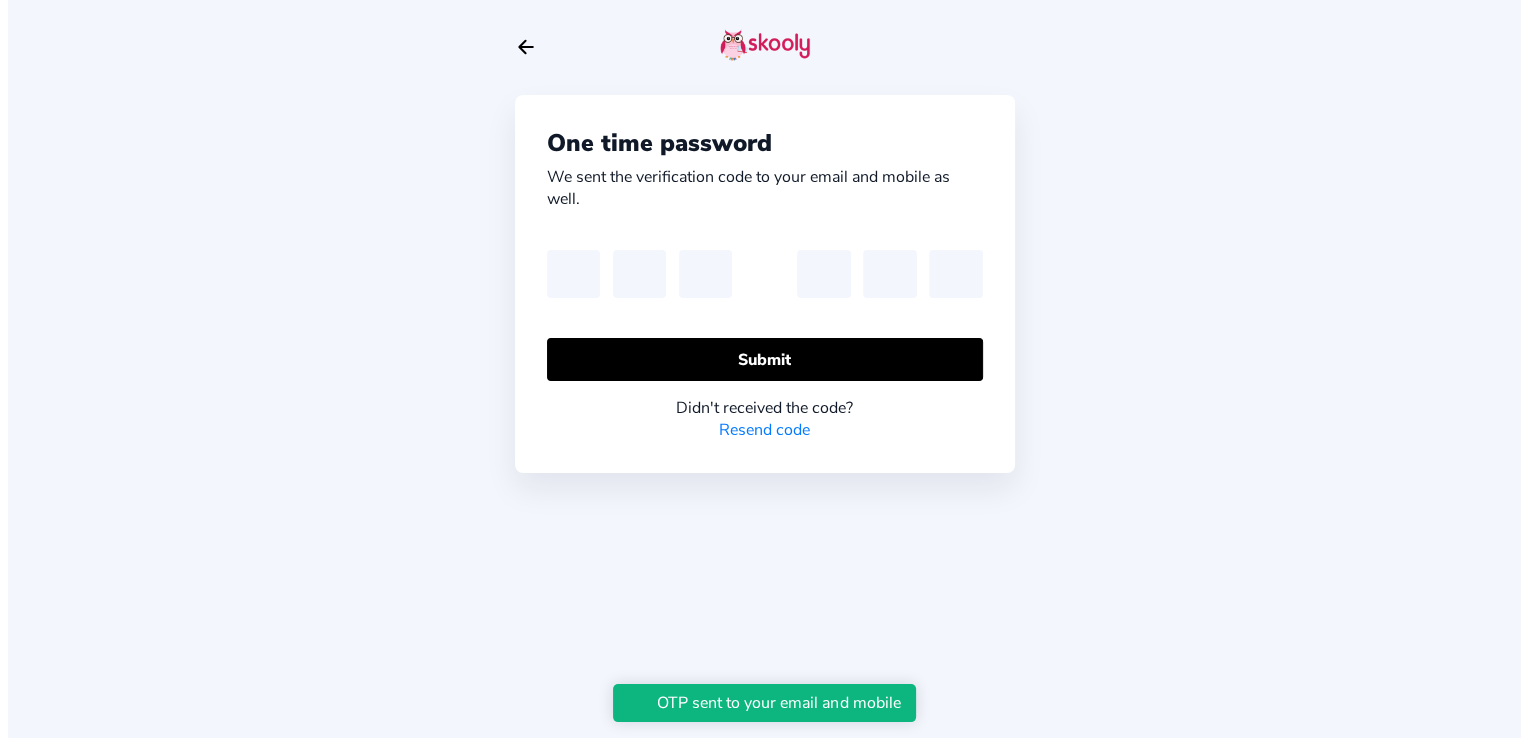 scroll, scrollTop: 0, scrollLeft: 0, axis: both 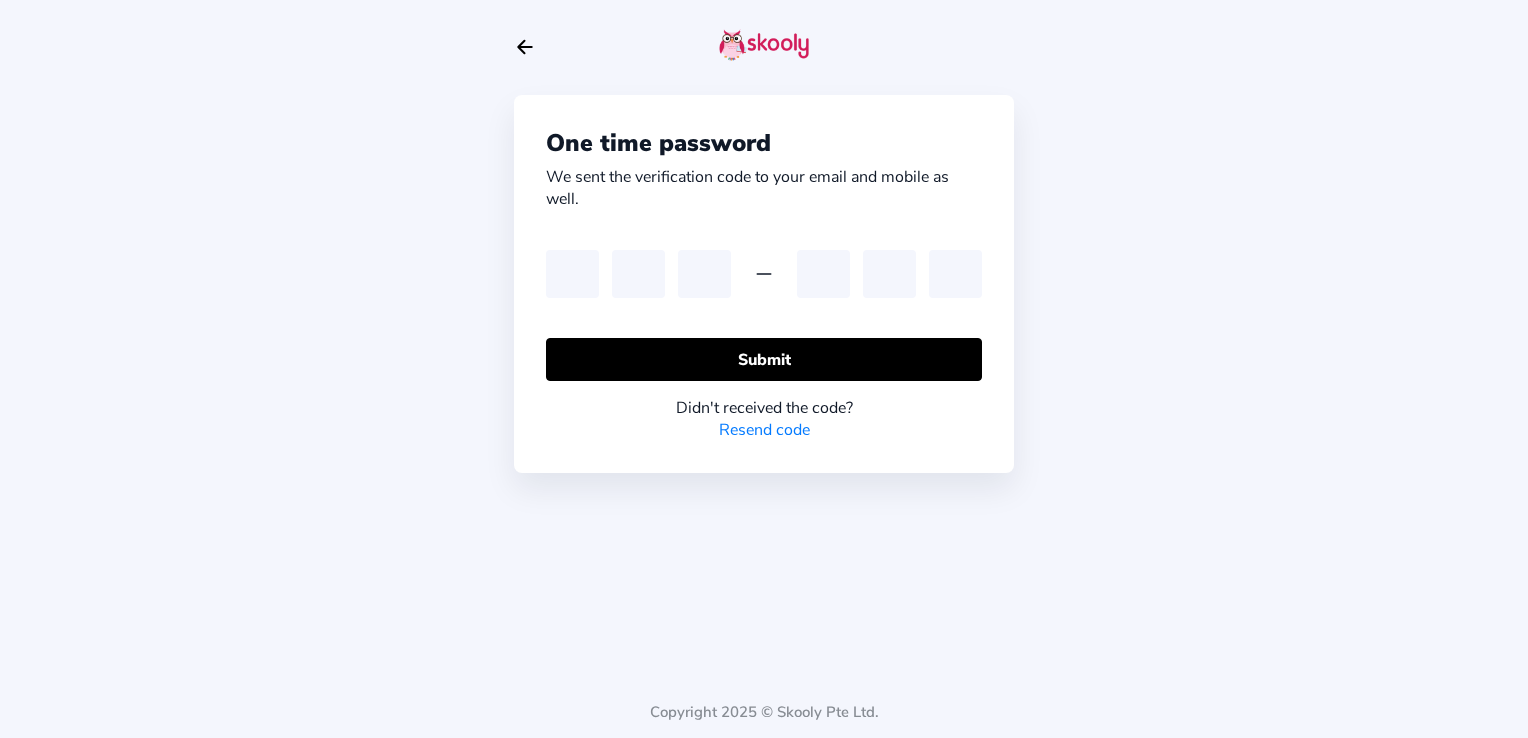 type on "2" 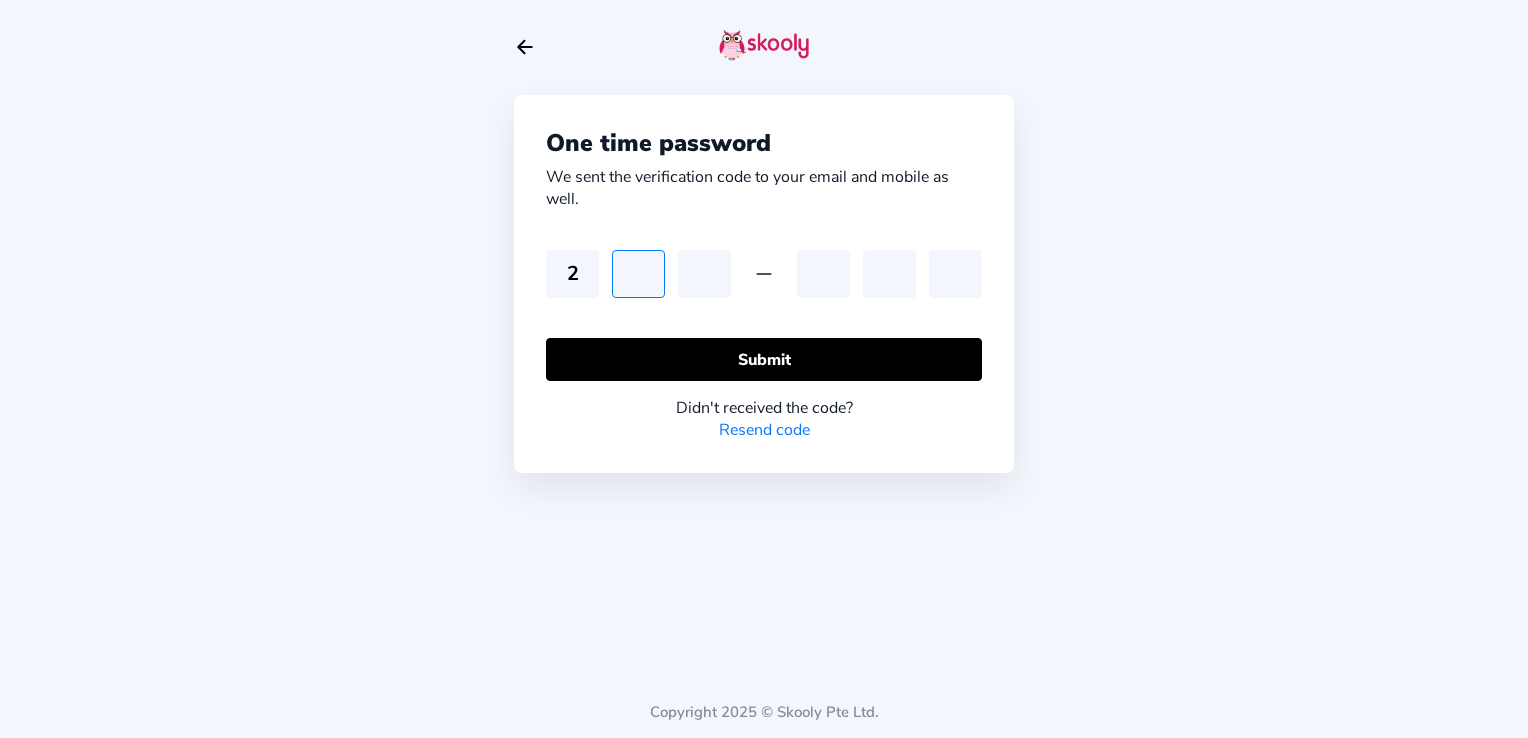 type on "2" 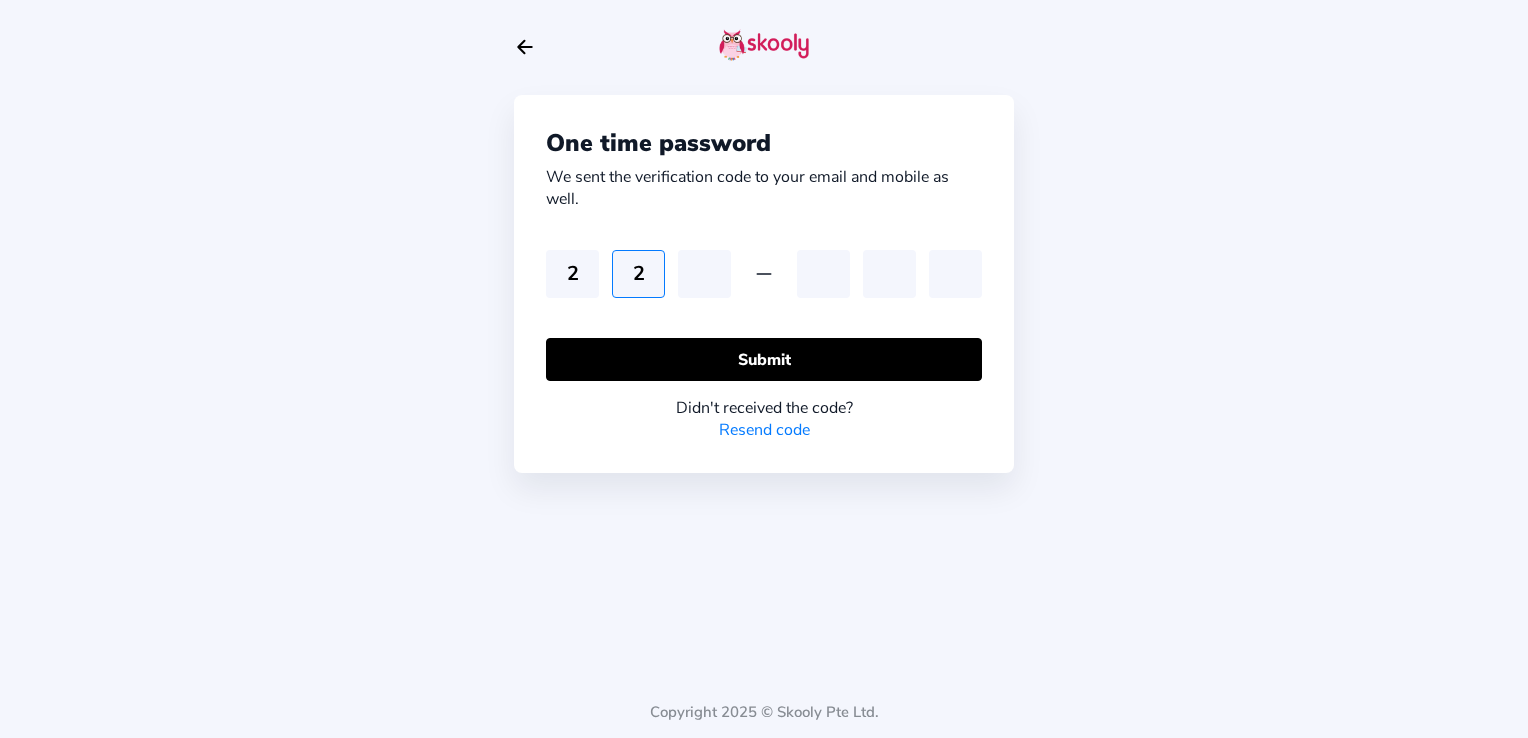click on "2" 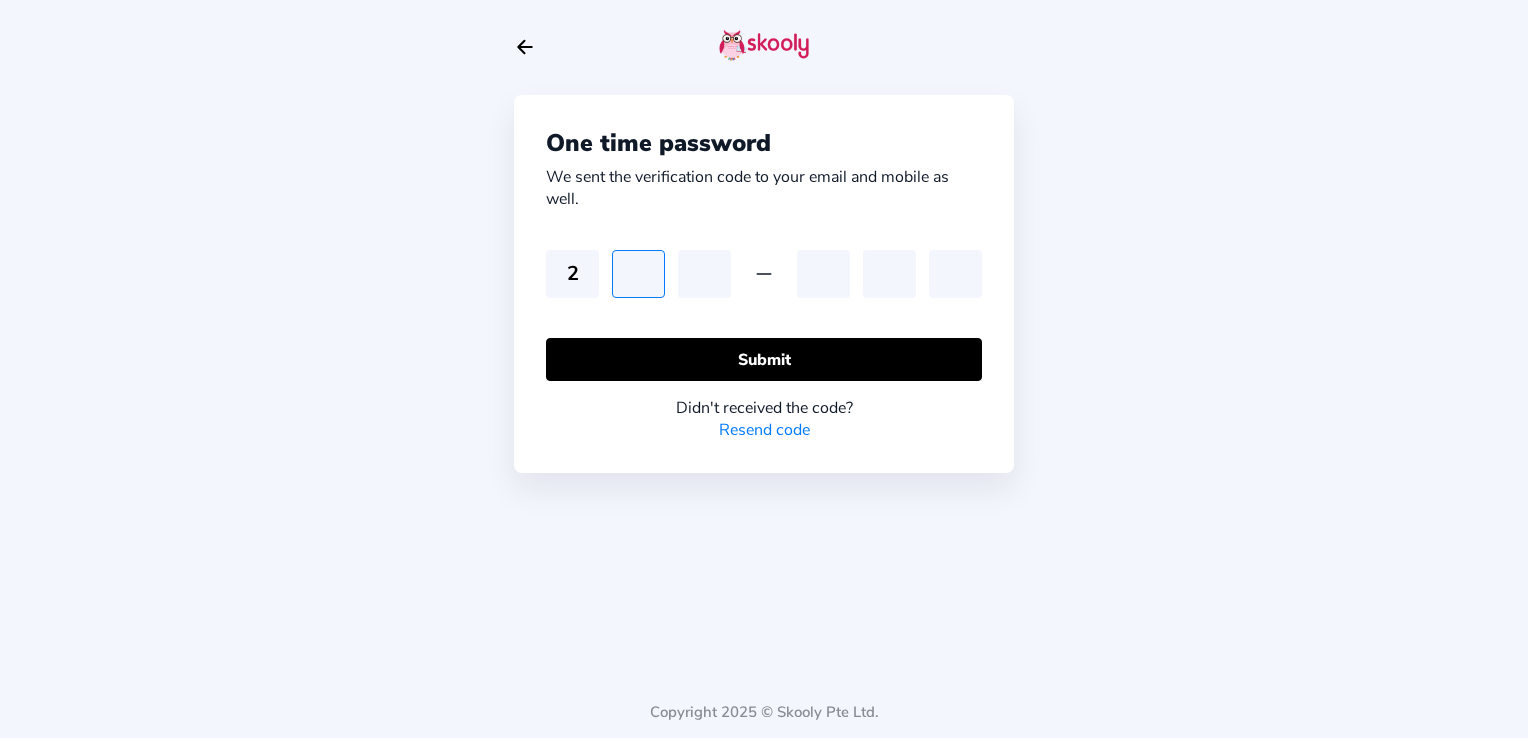 type on "0" 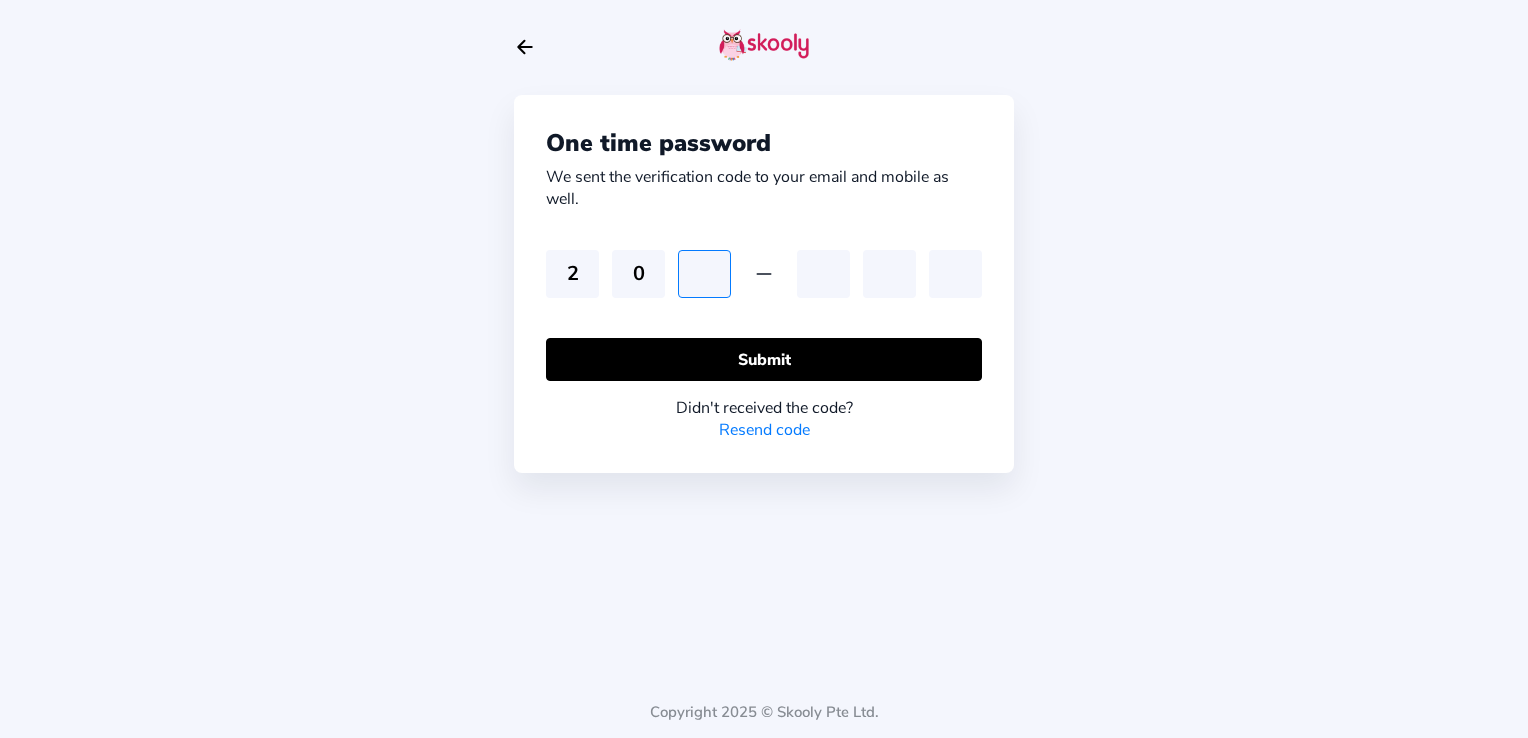 type on "7" 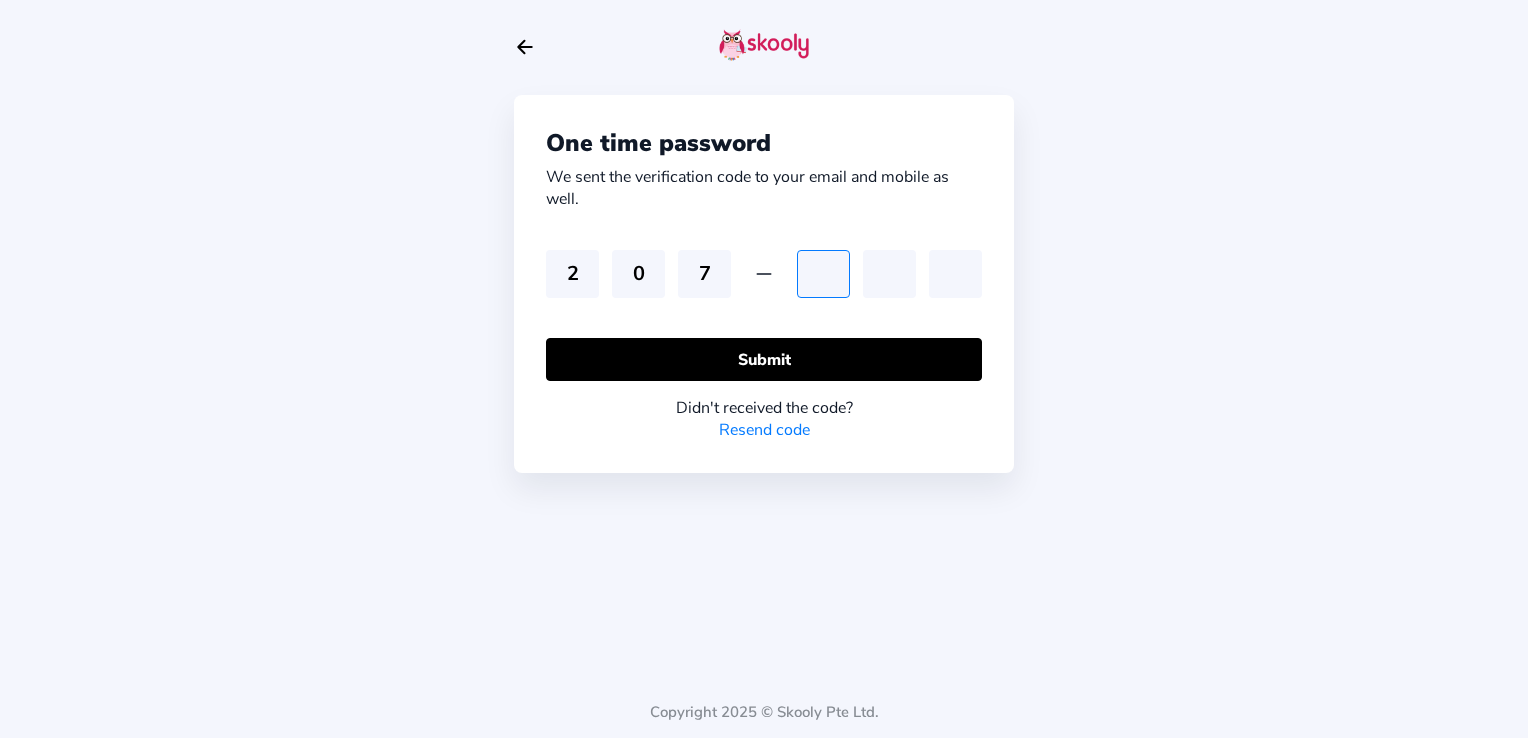 type on "7" 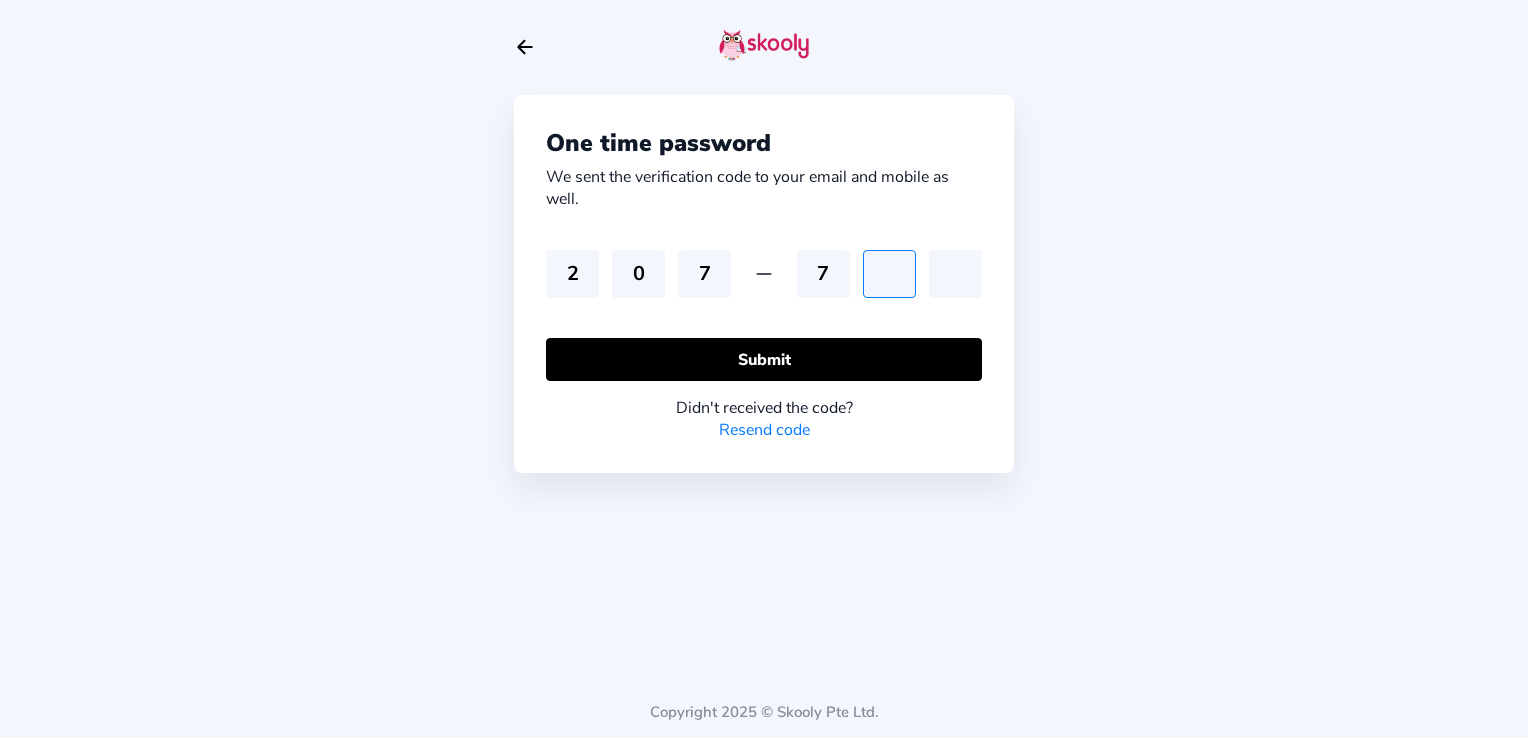 type on "9" 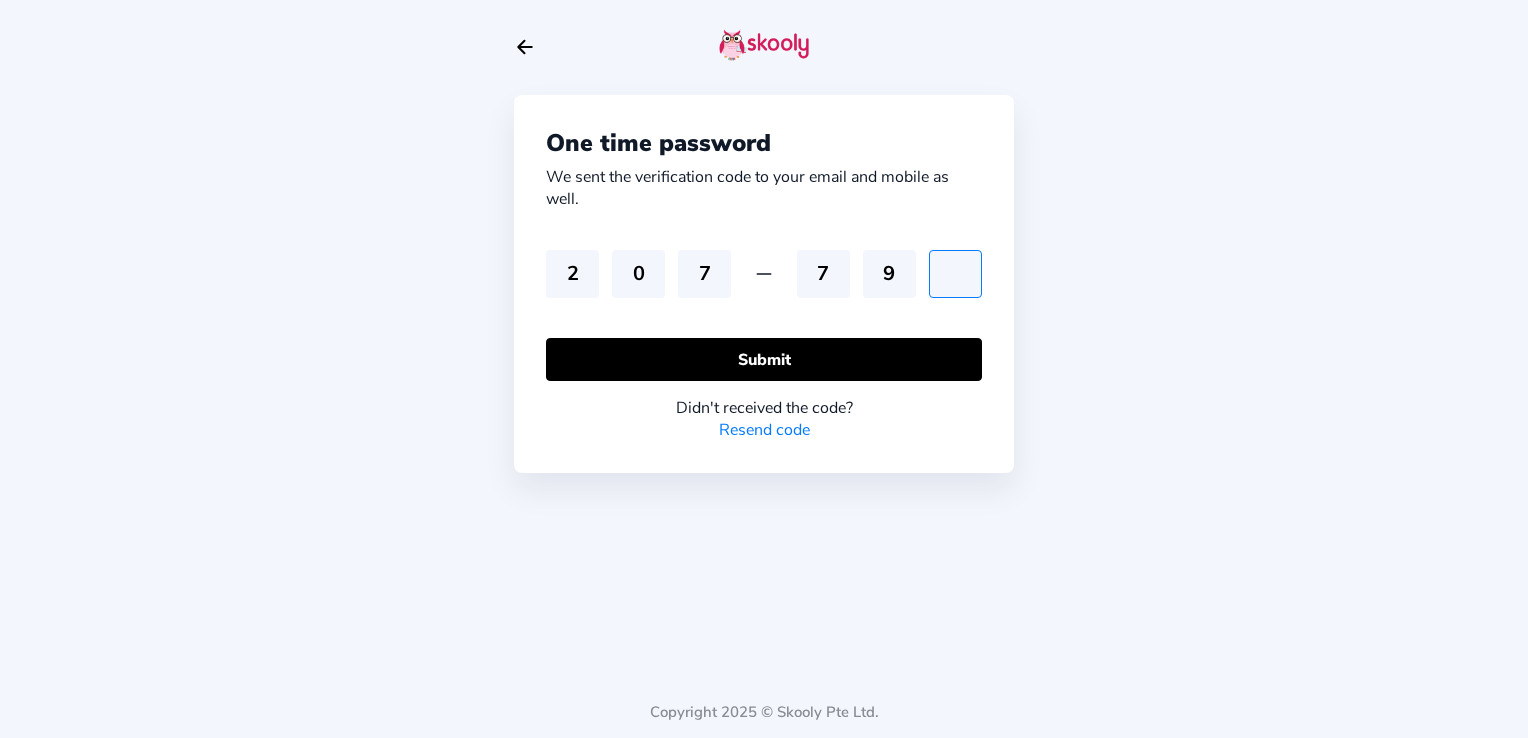 type on "5" 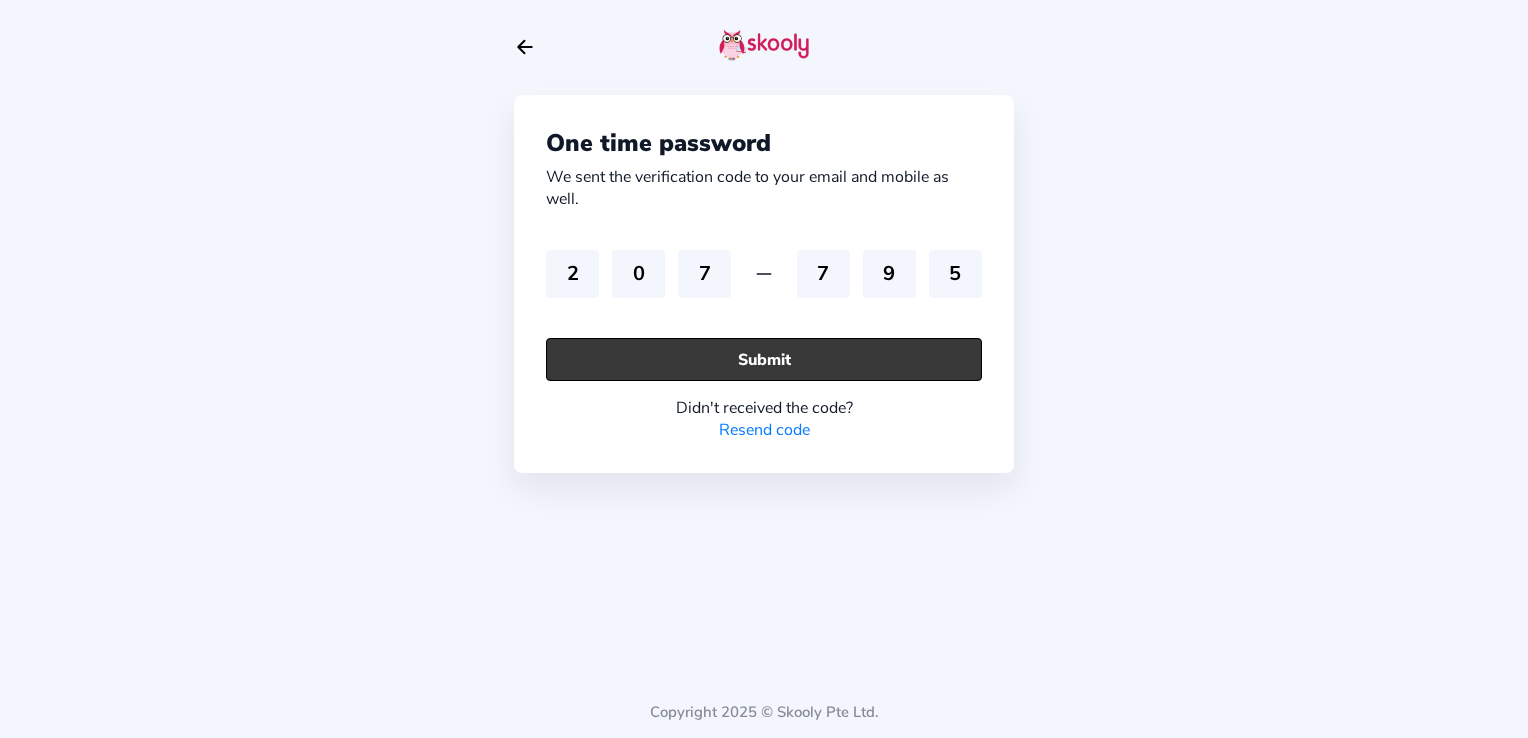 click on "Submit" 